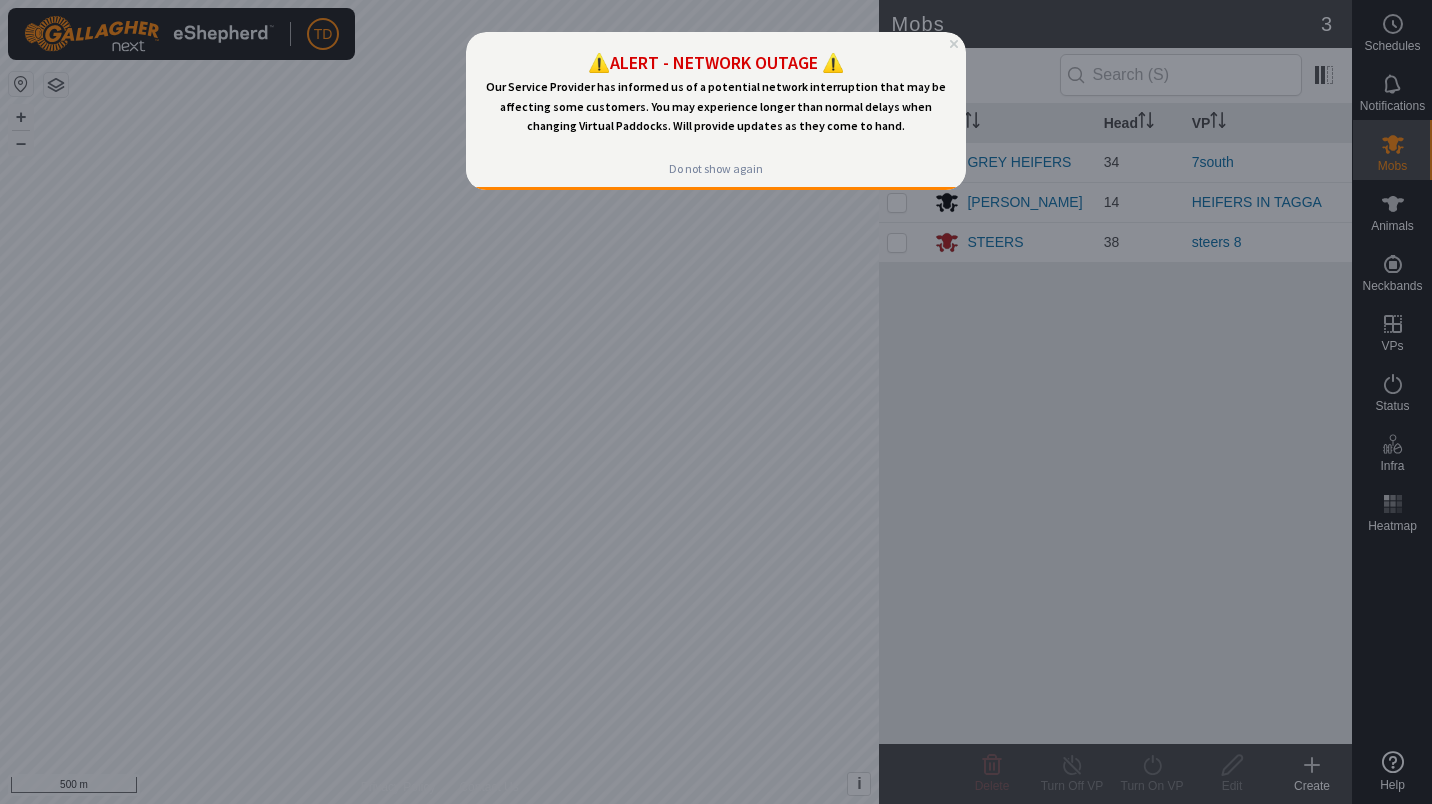 scroll, scrollTop: 0, scrollLeft: 0, axis: both 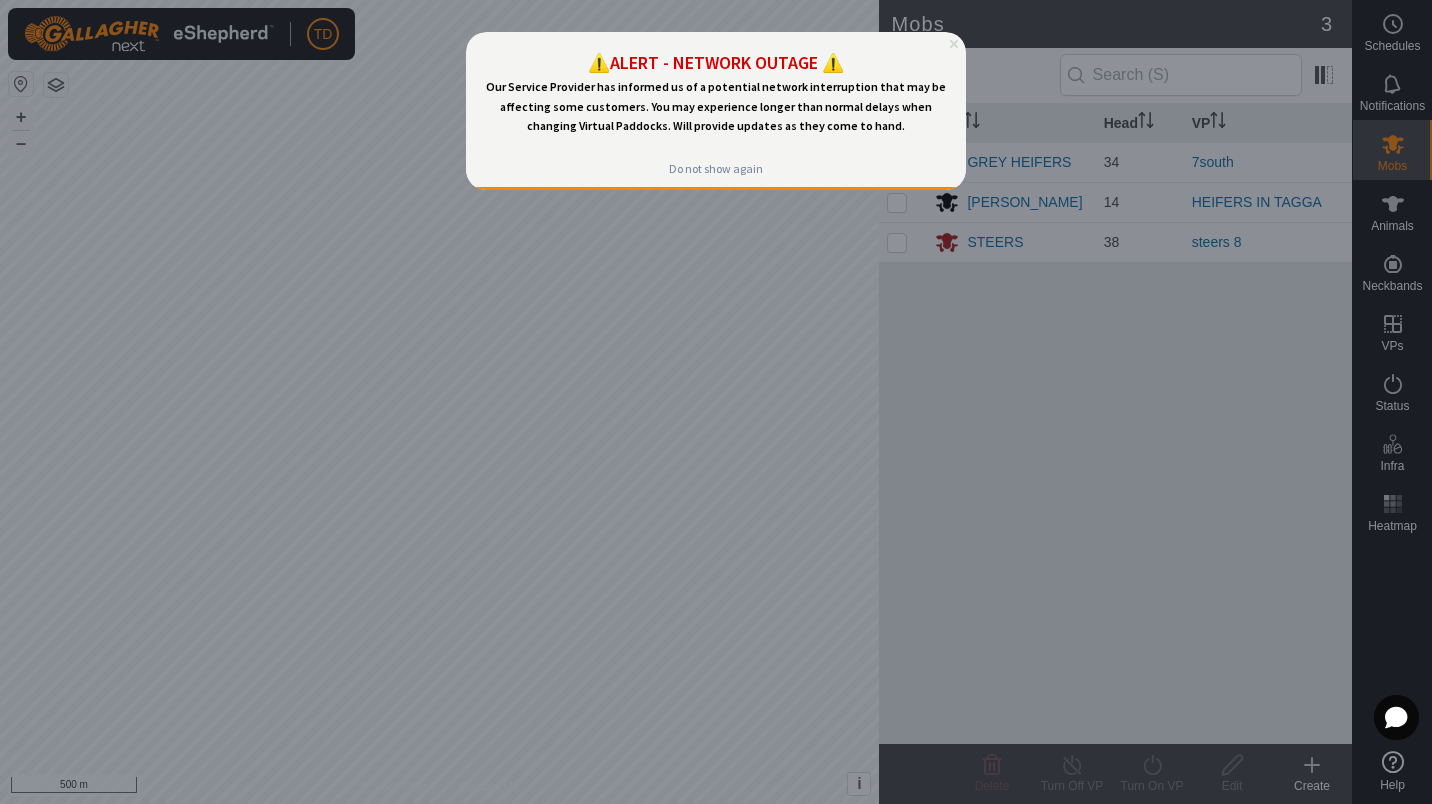 click 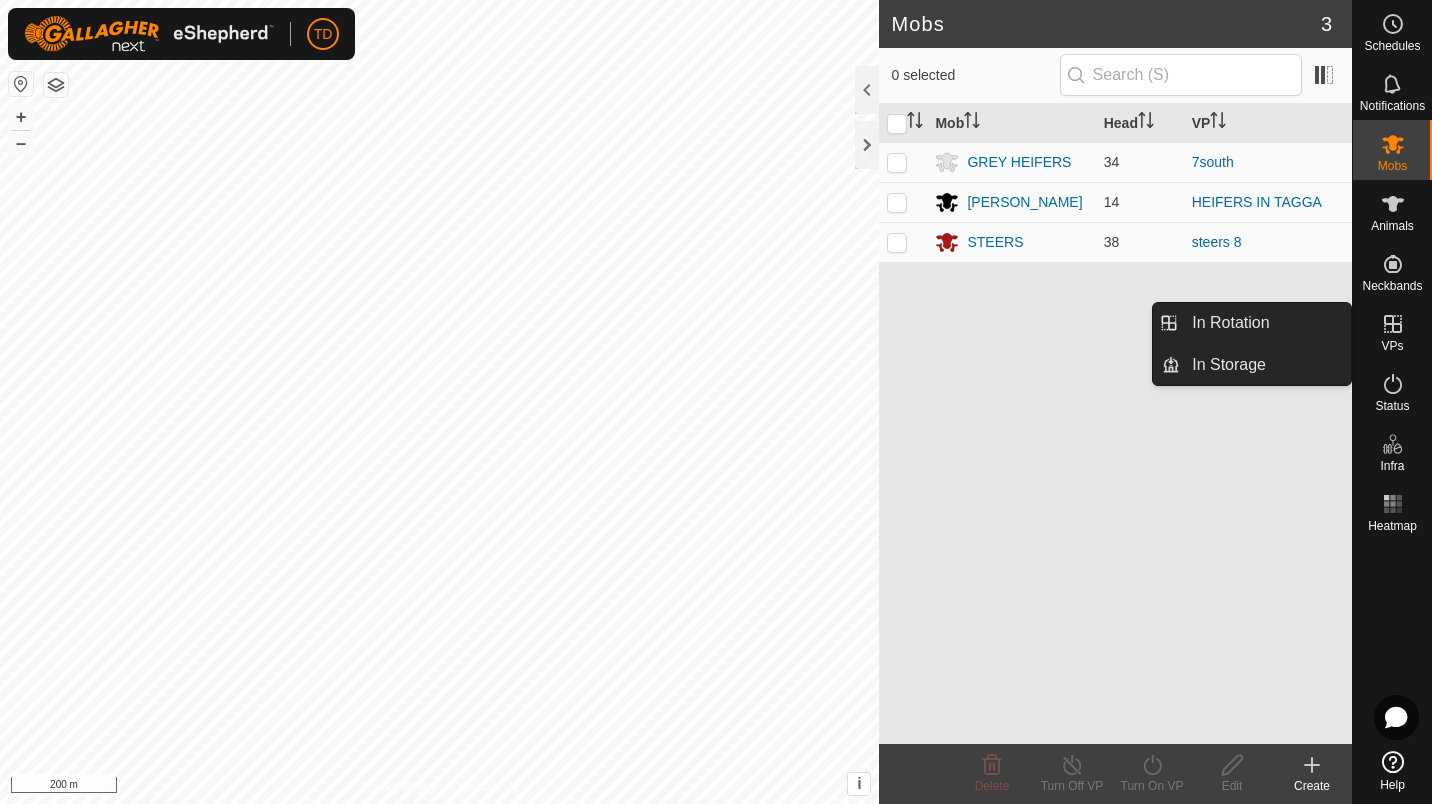 click on "VPs" at bounding box center [1392, 346] 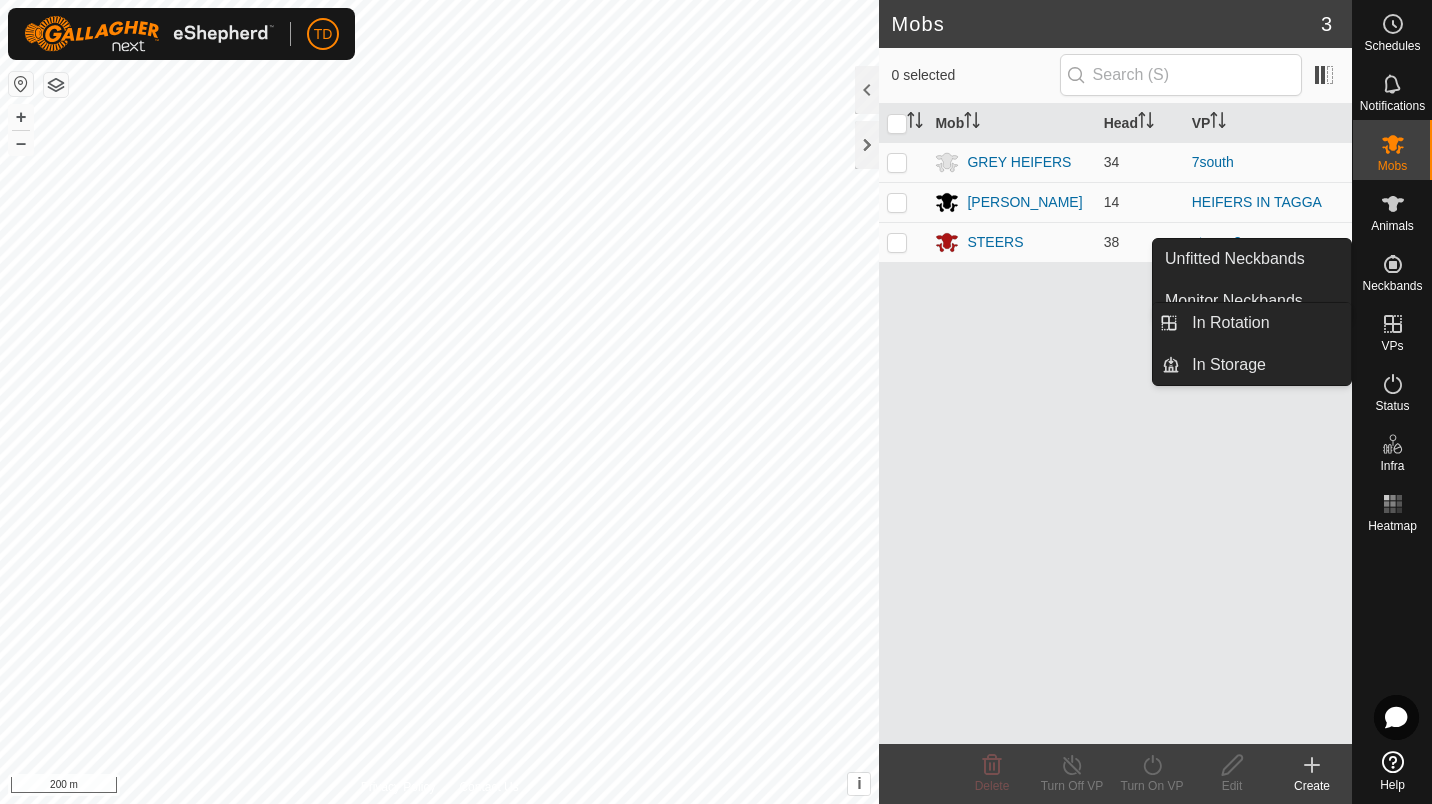 click 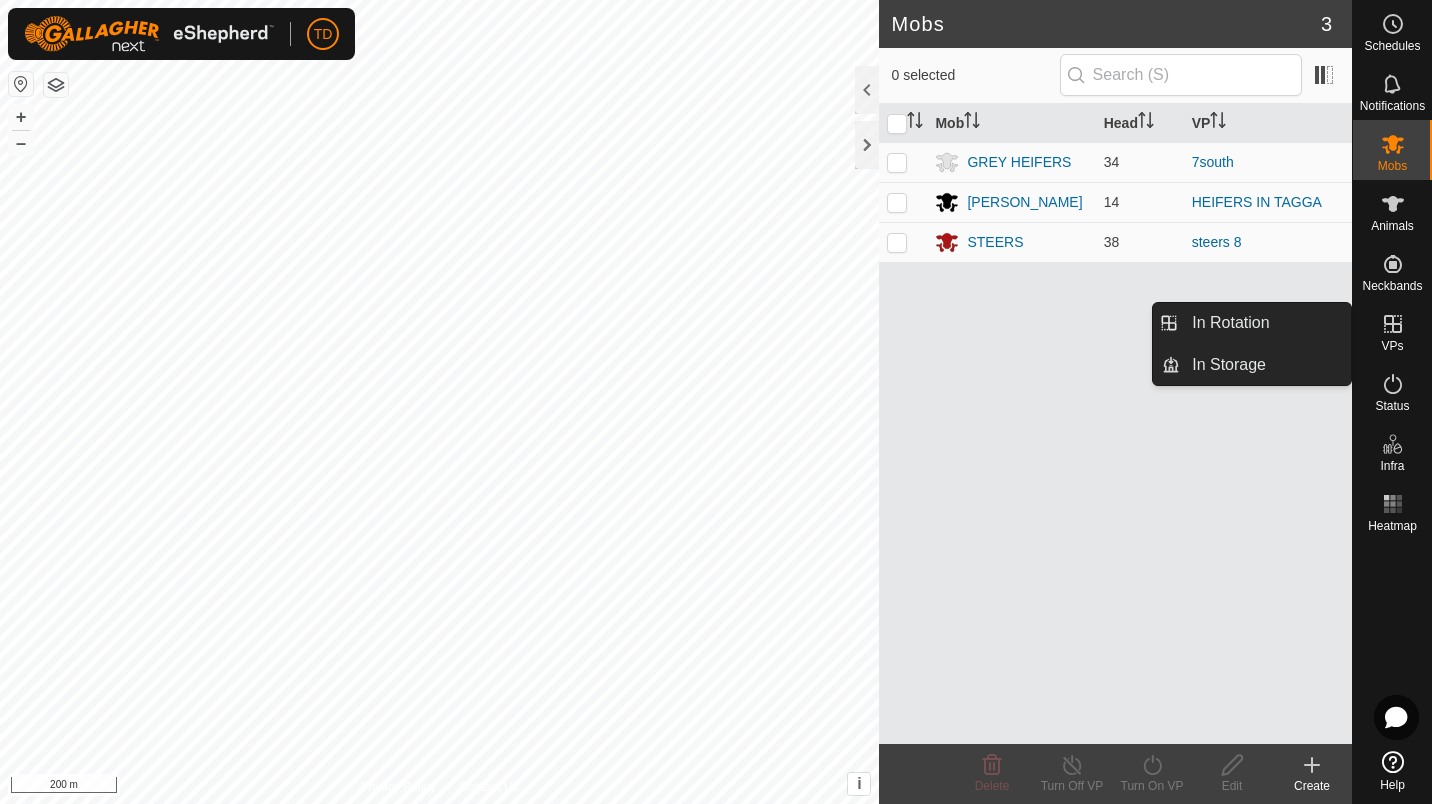 click 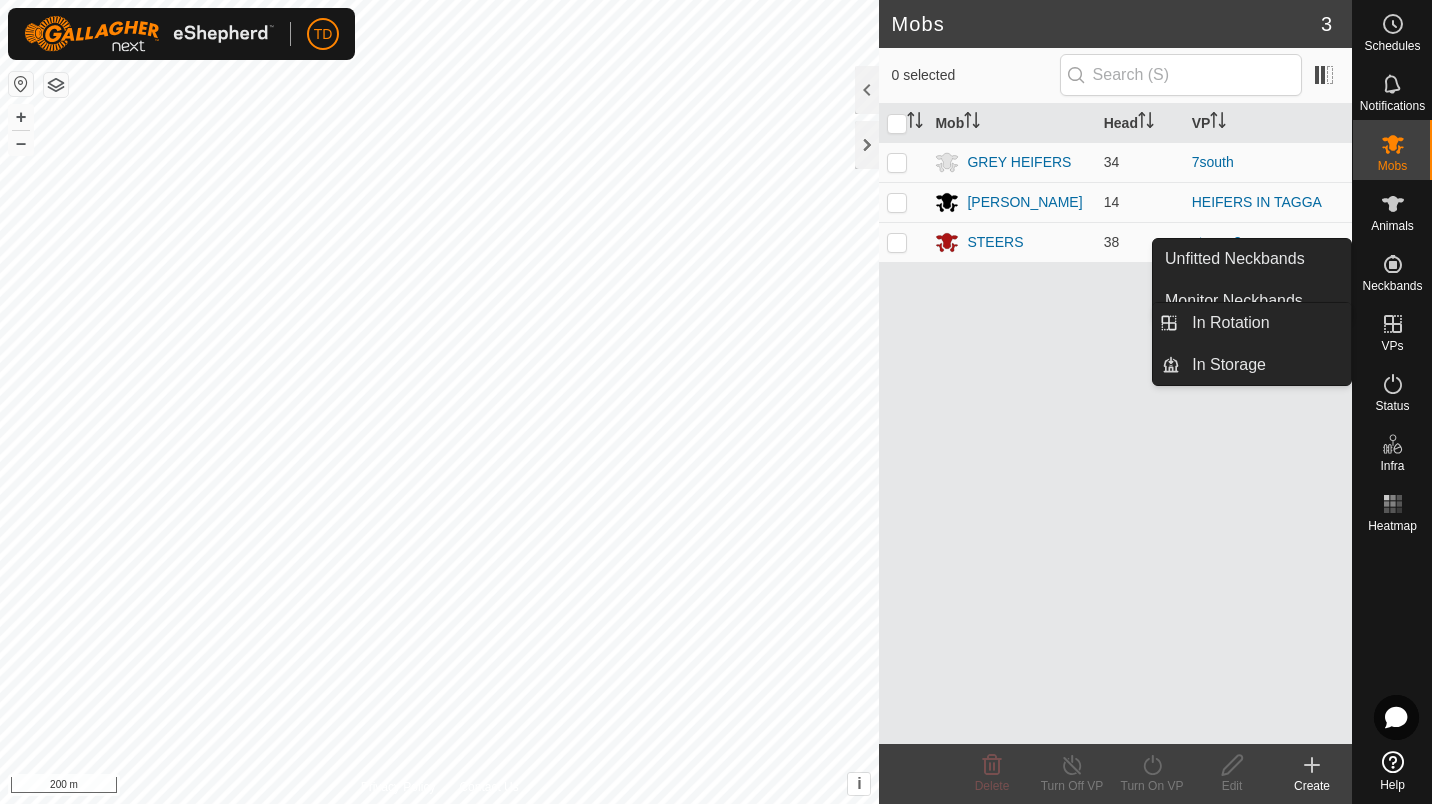 click 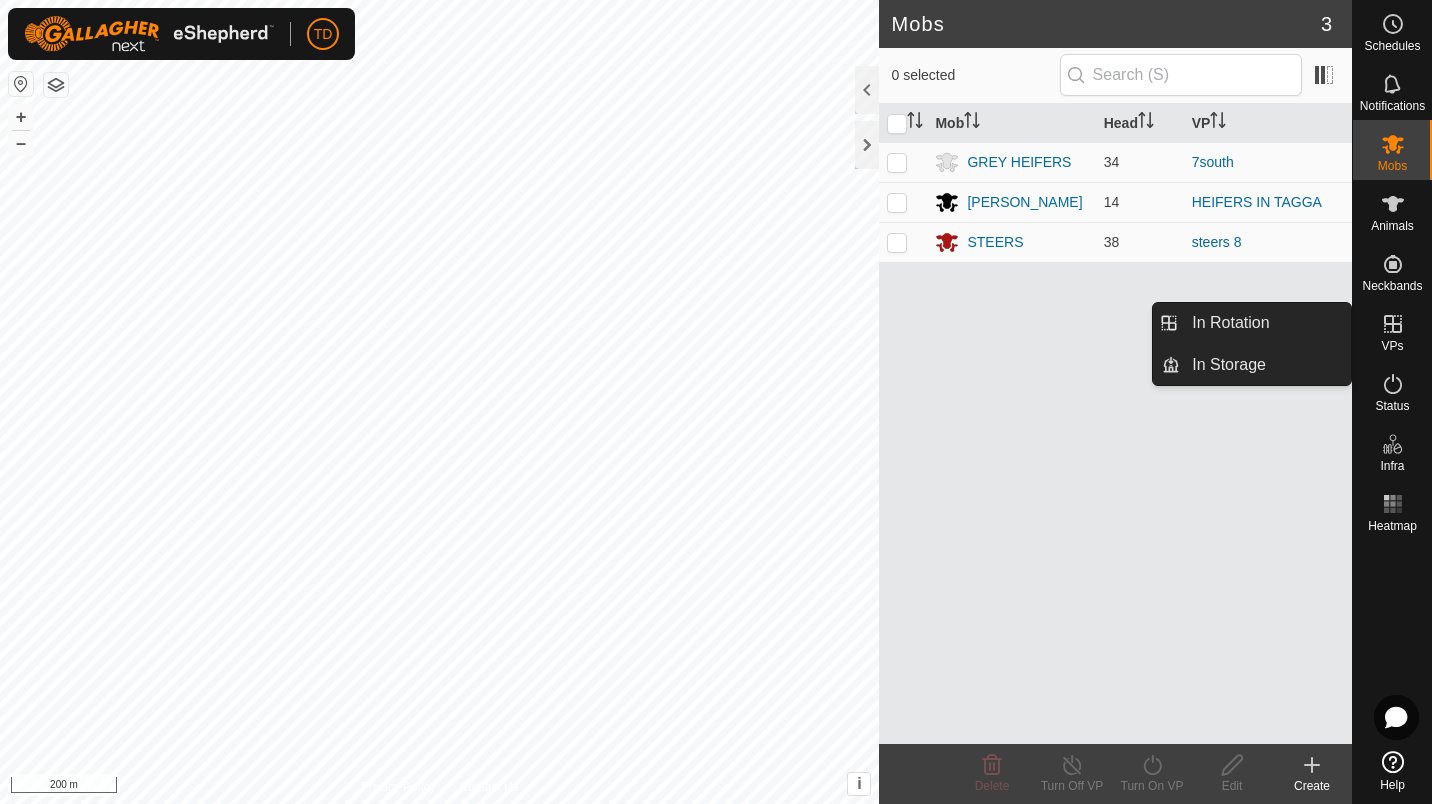 click 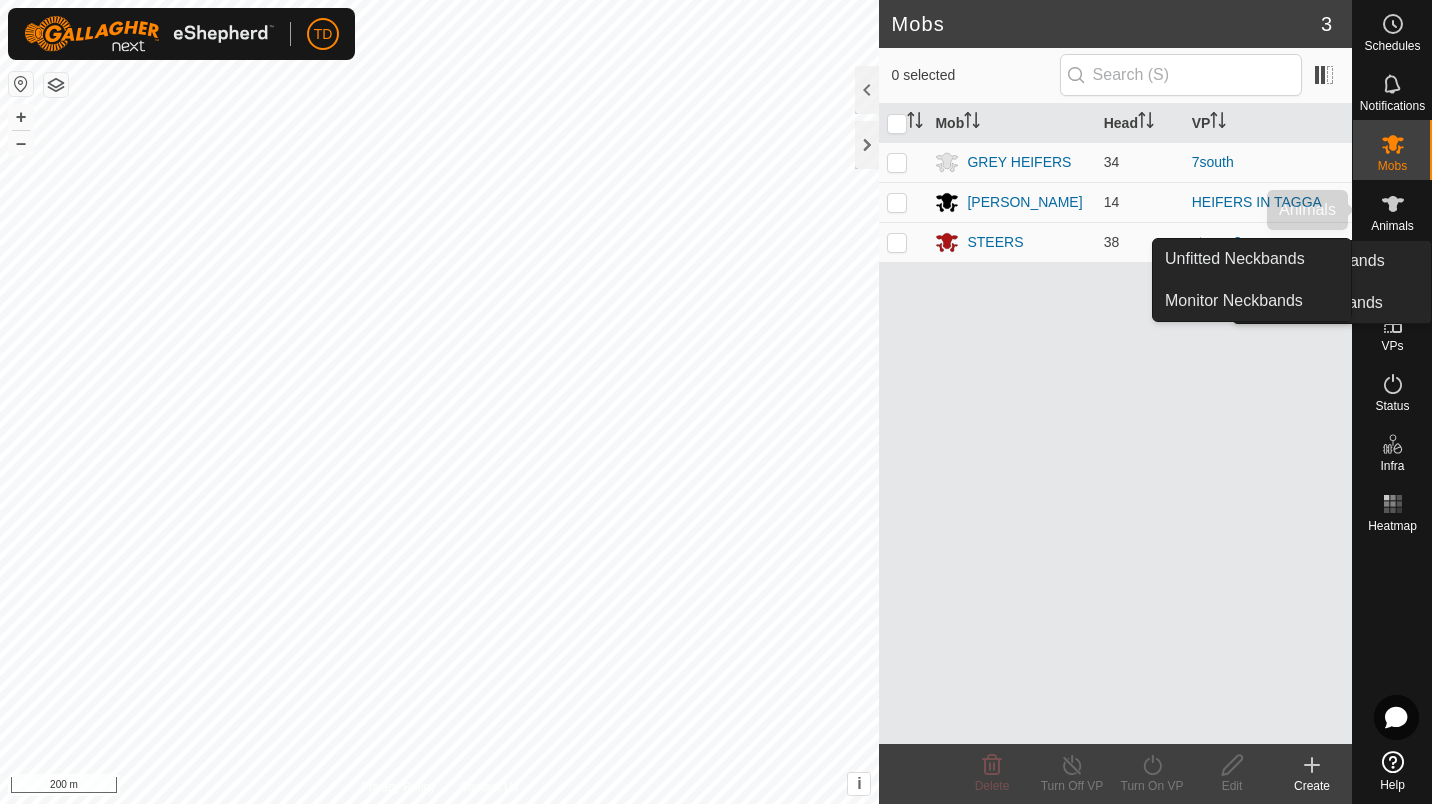 click 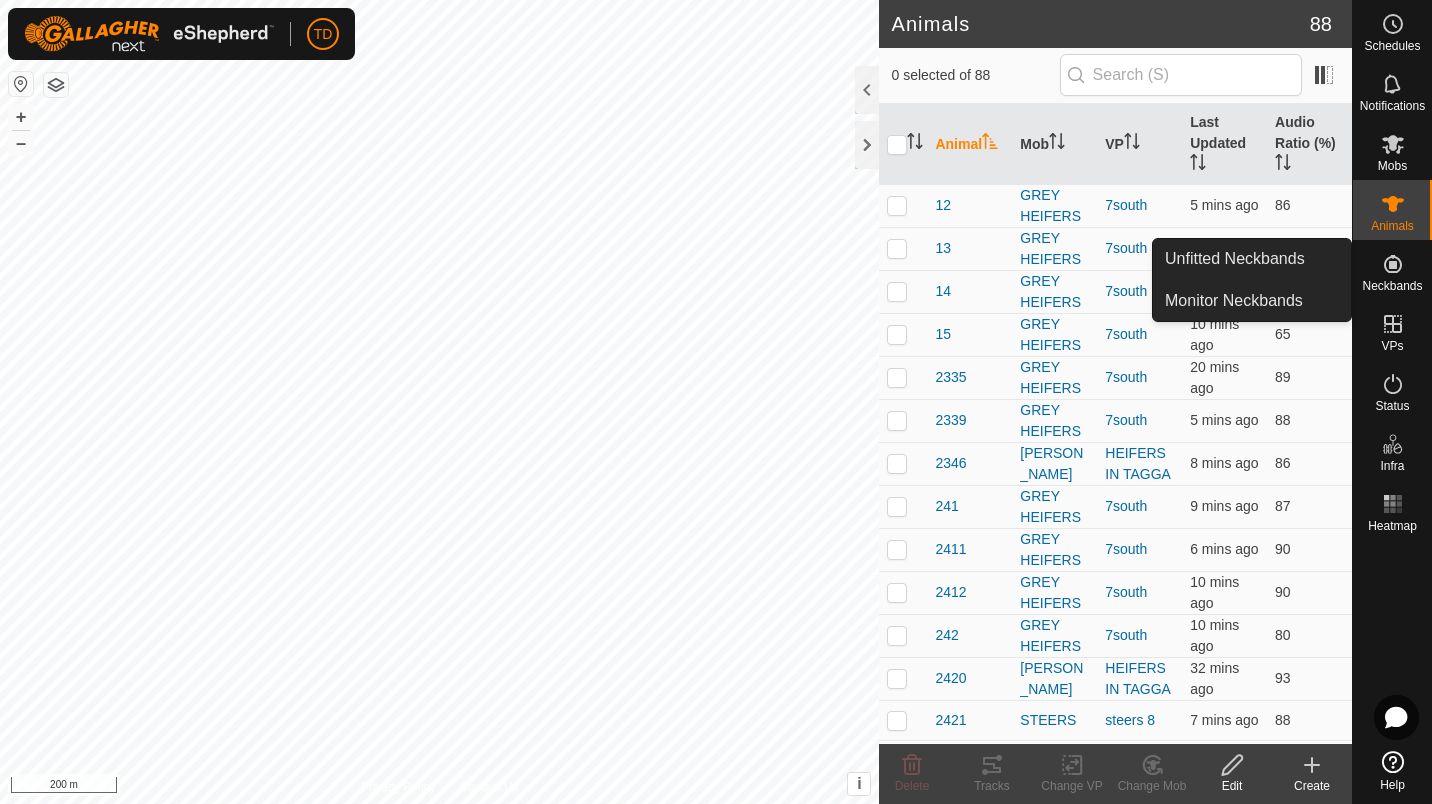 click on "Neckbands" at bounding box center [1392, 286] 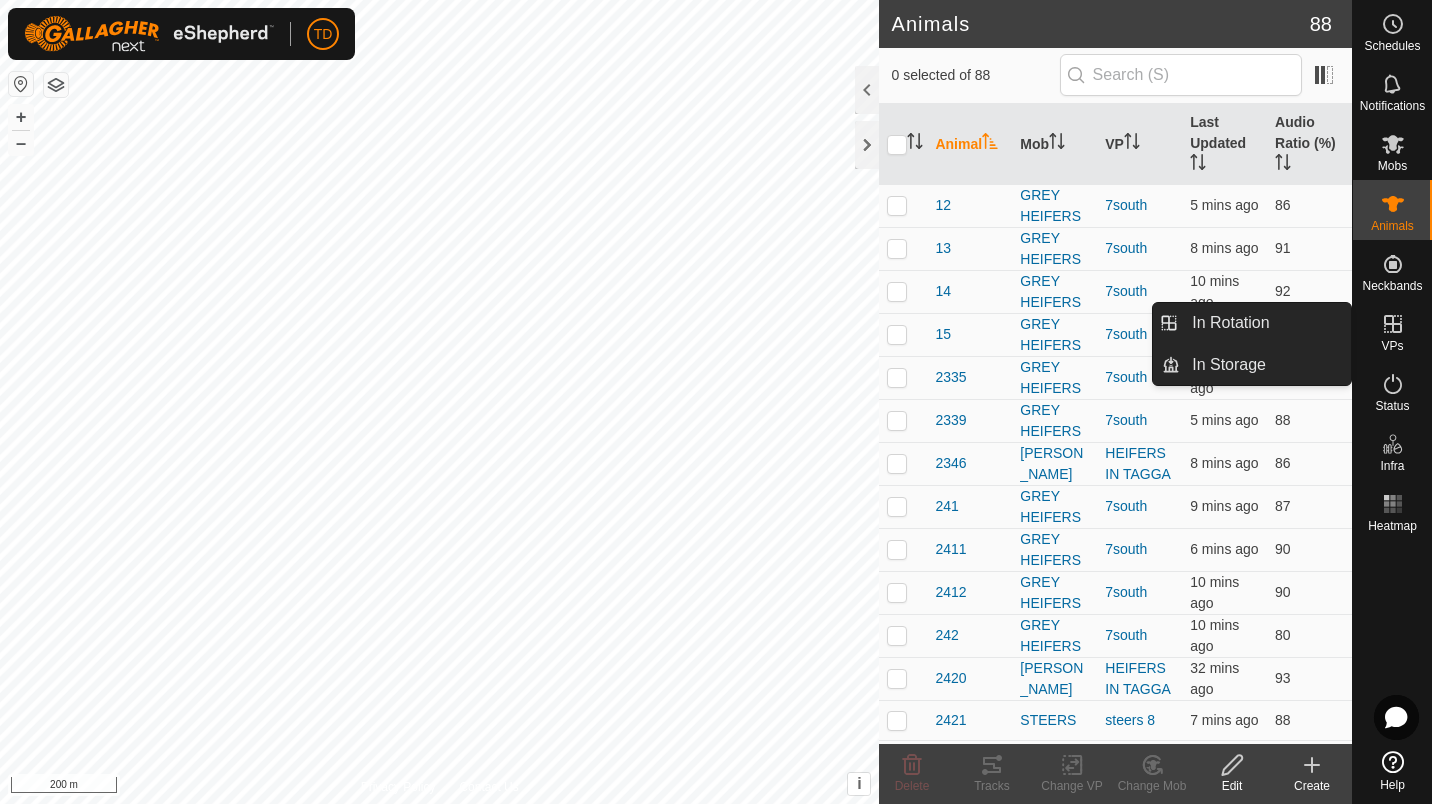 click 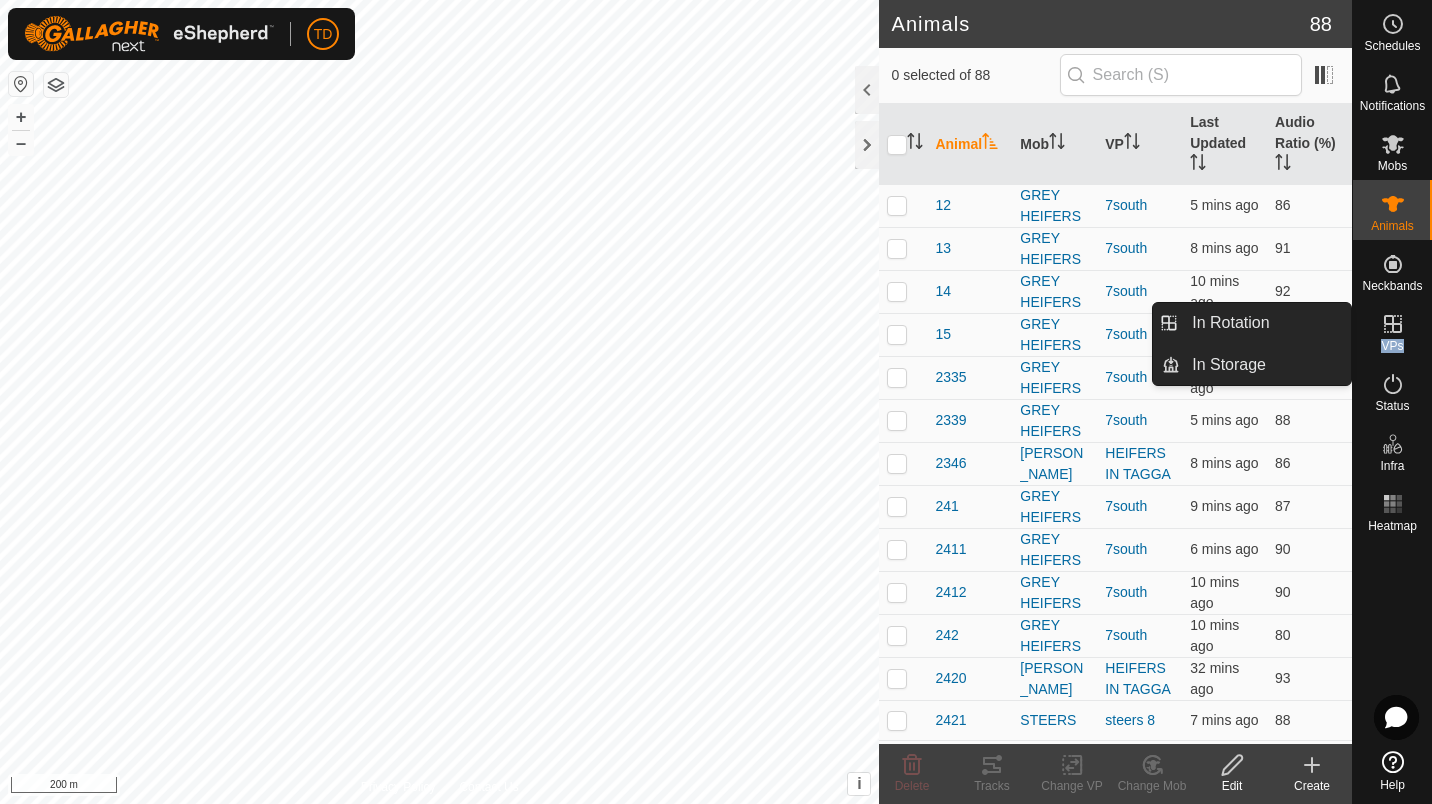click 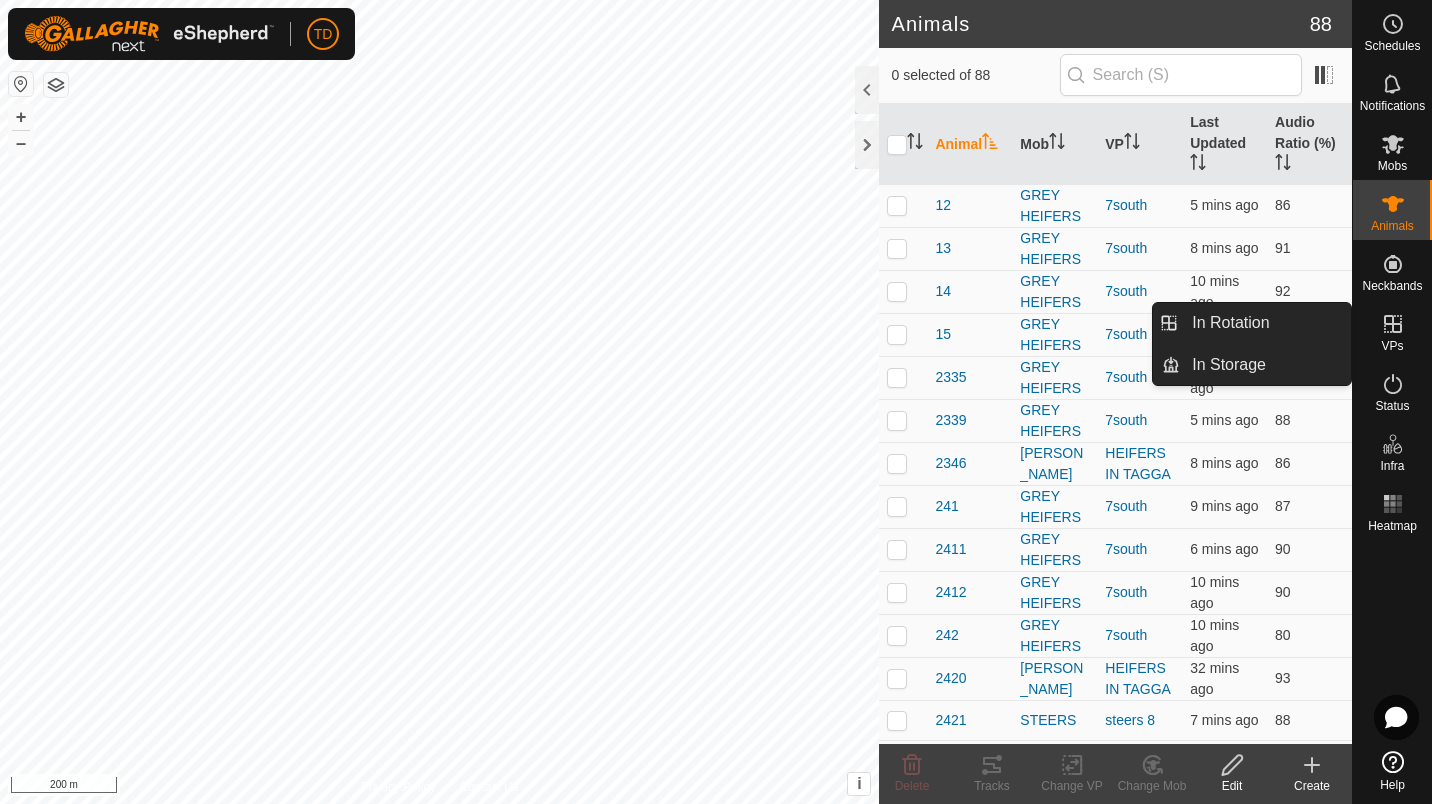 click 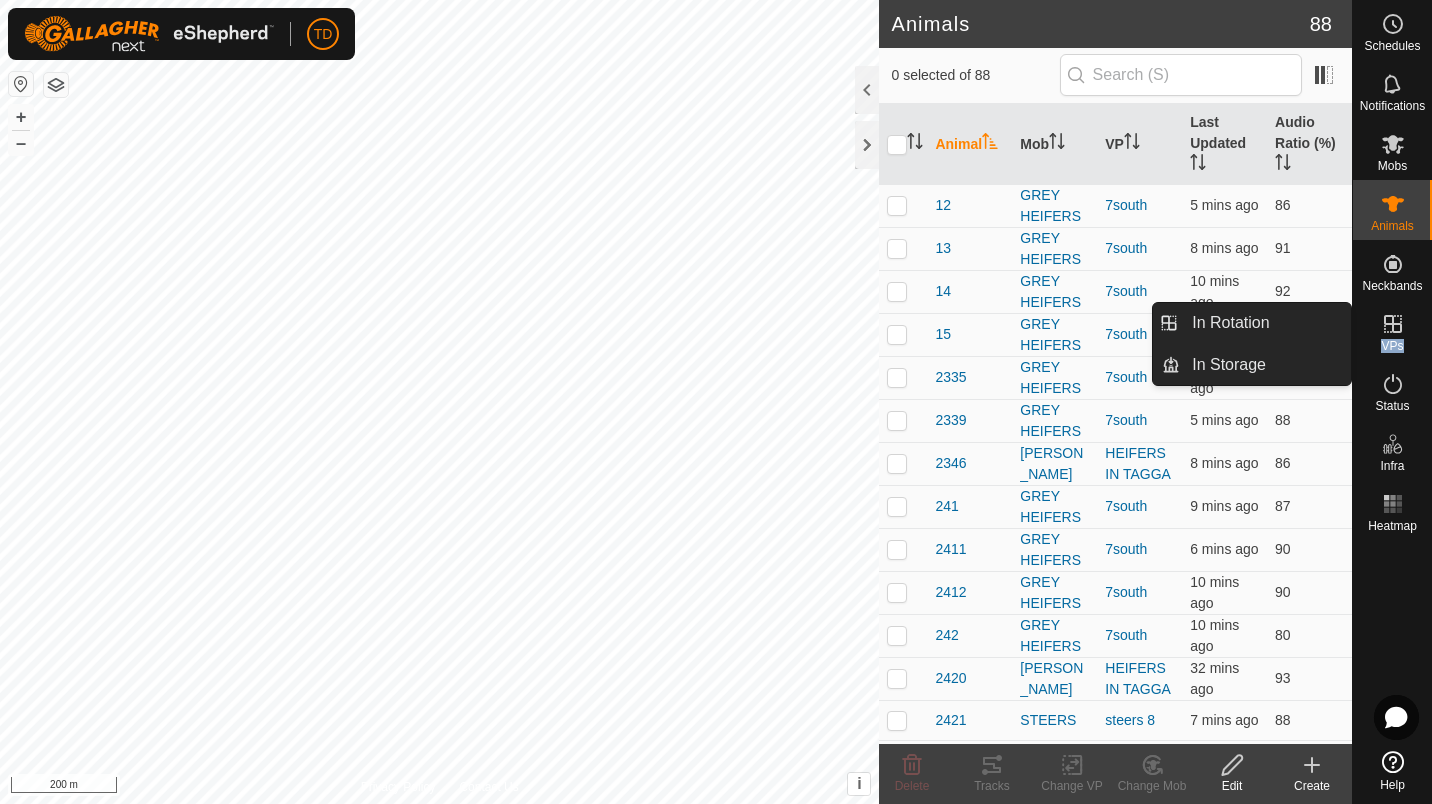 click 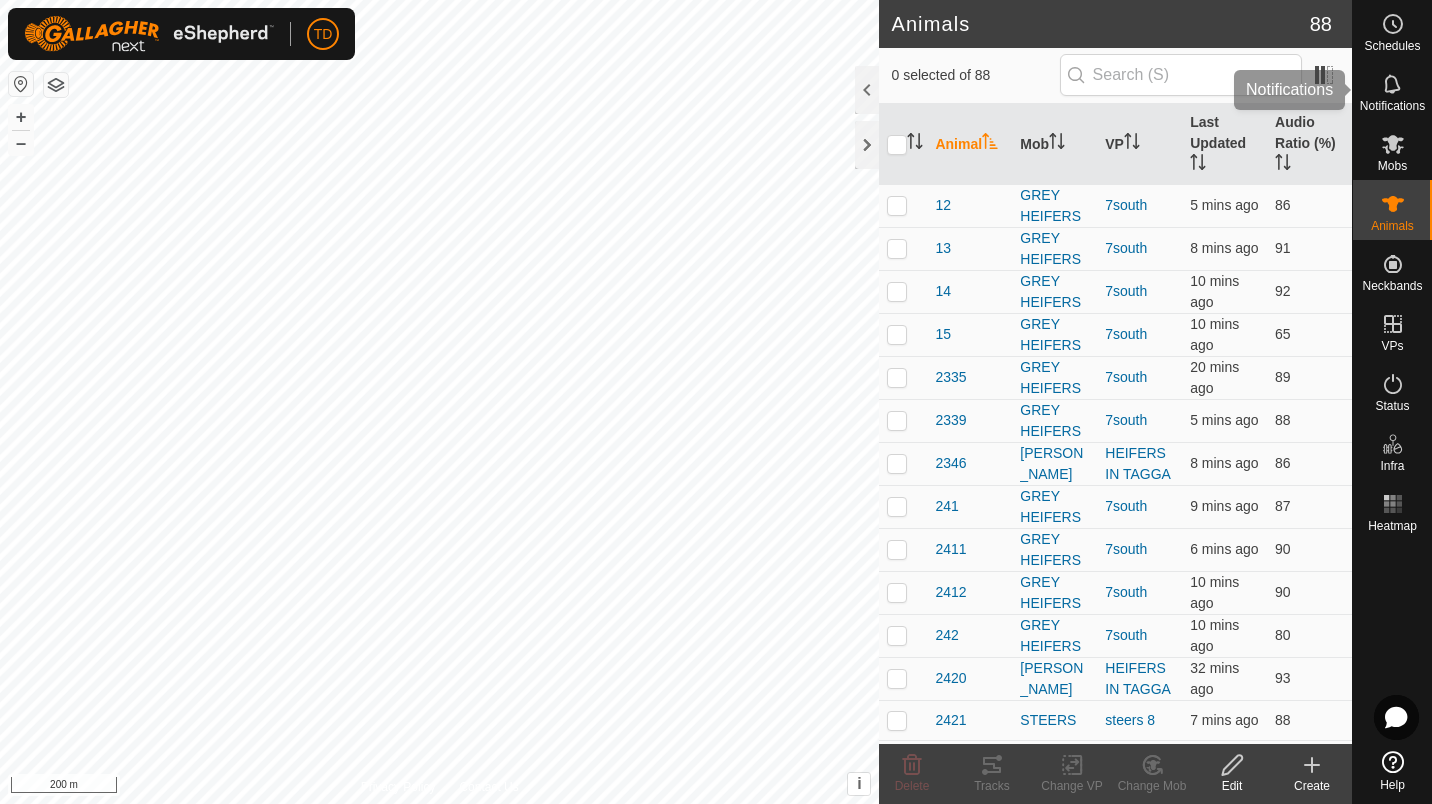 click at bounding box center (1393, 84) 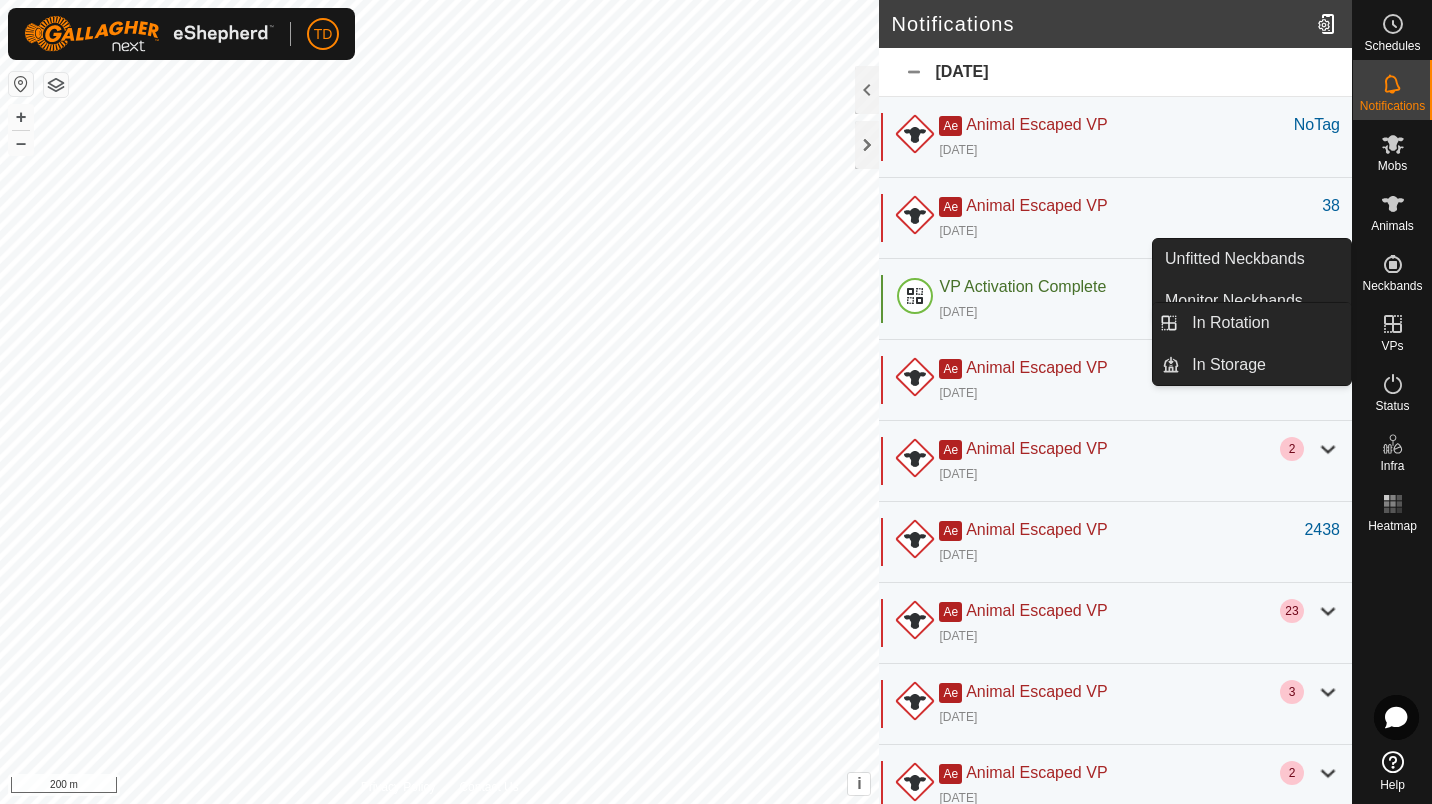 click 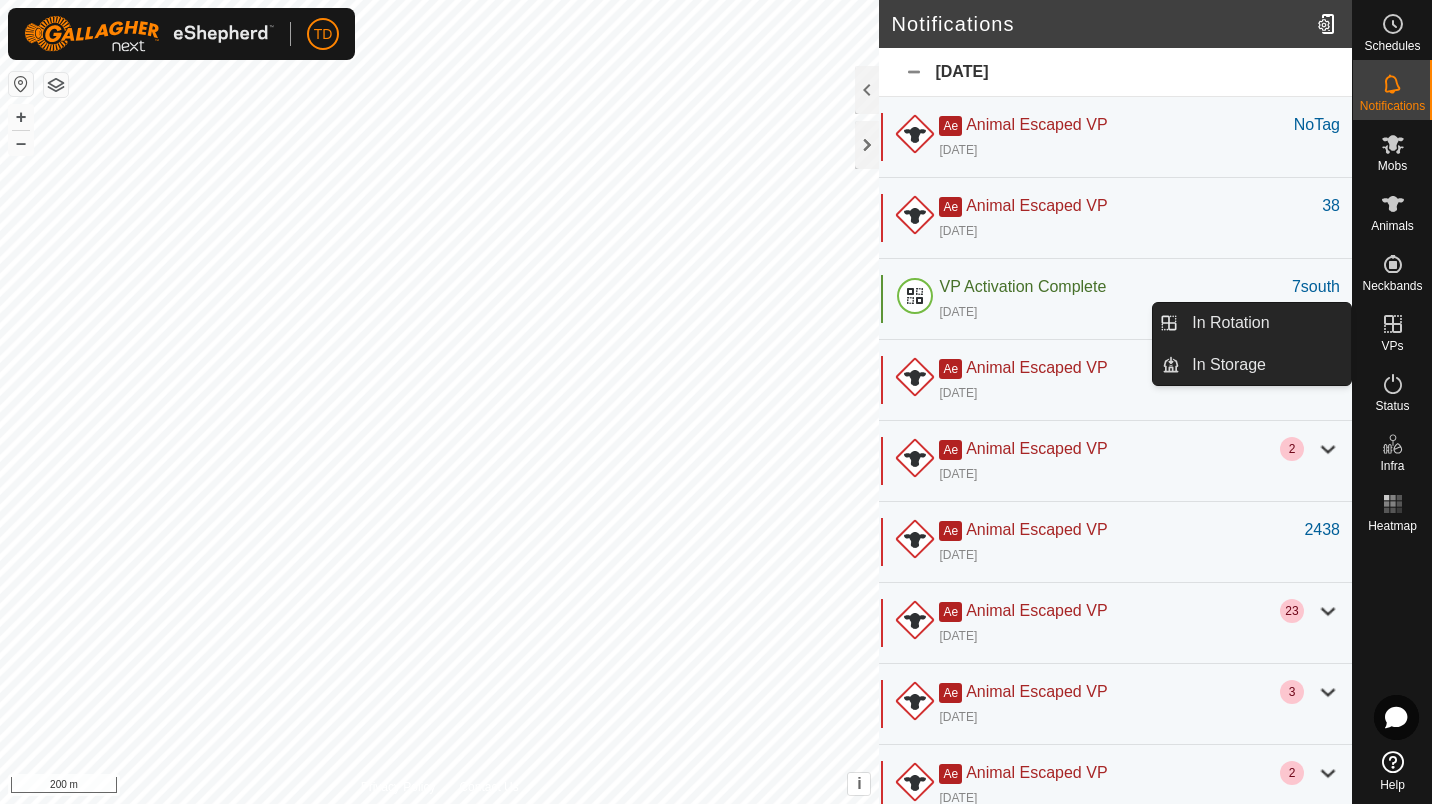 click 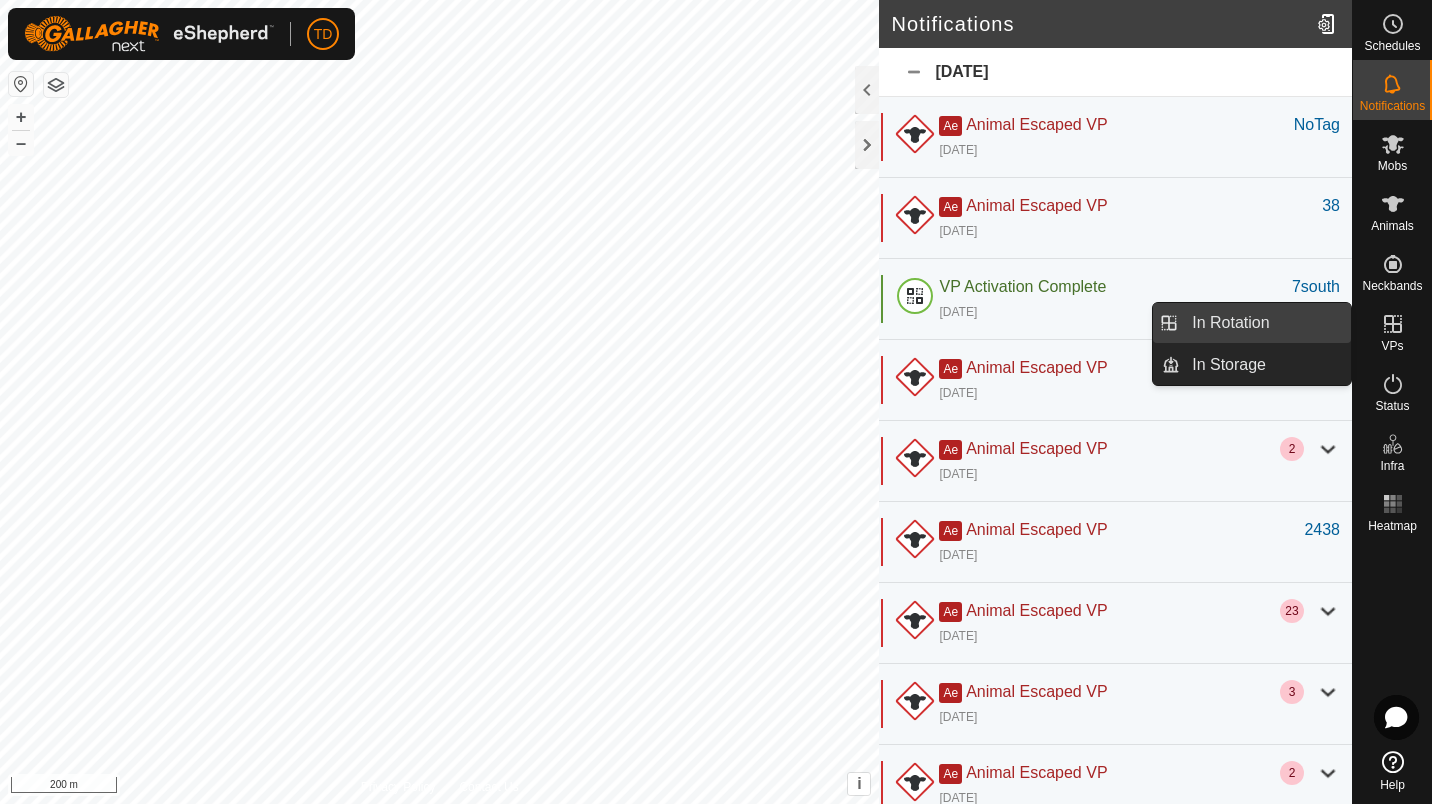 click on "In Rotation" at bounding box center [1265, 323] 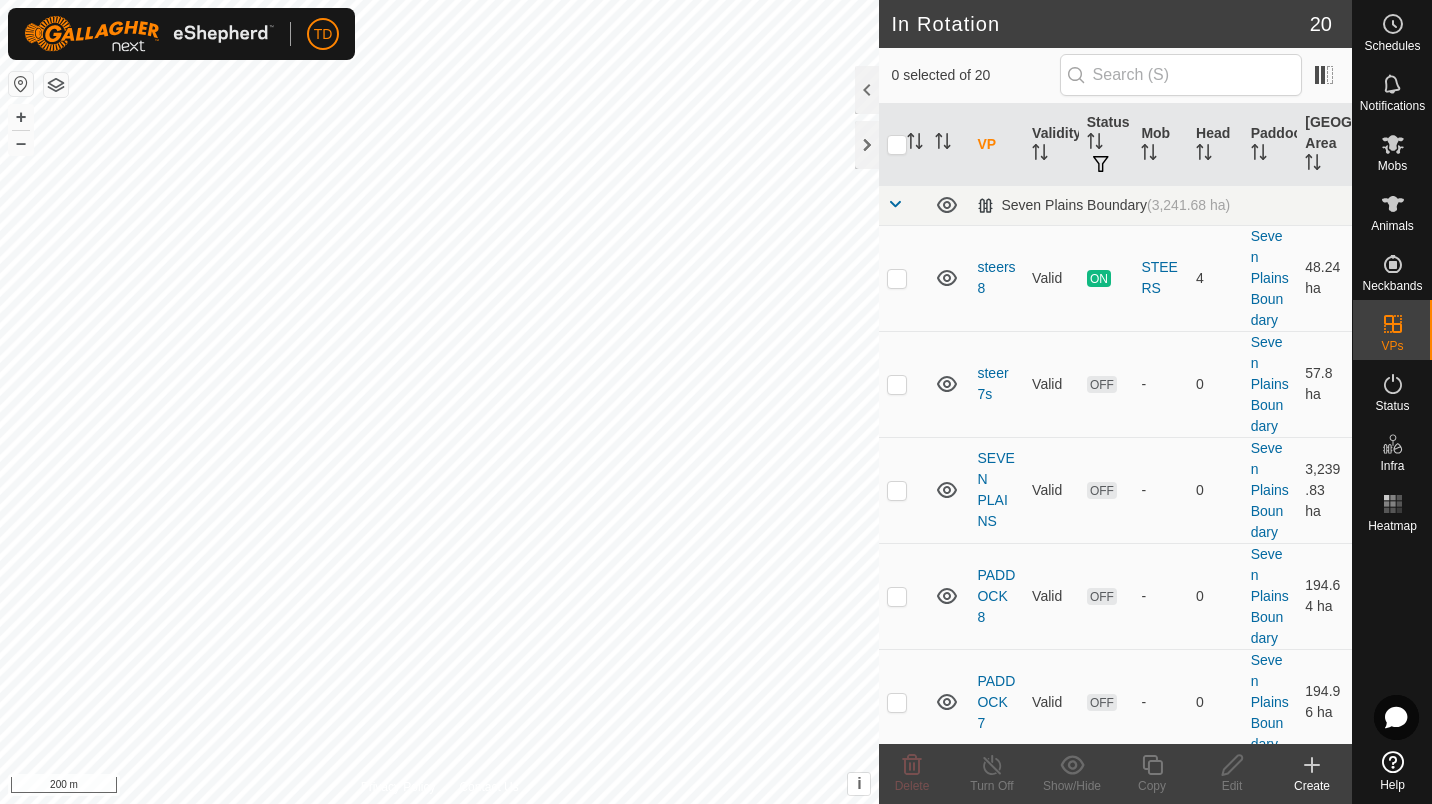 click 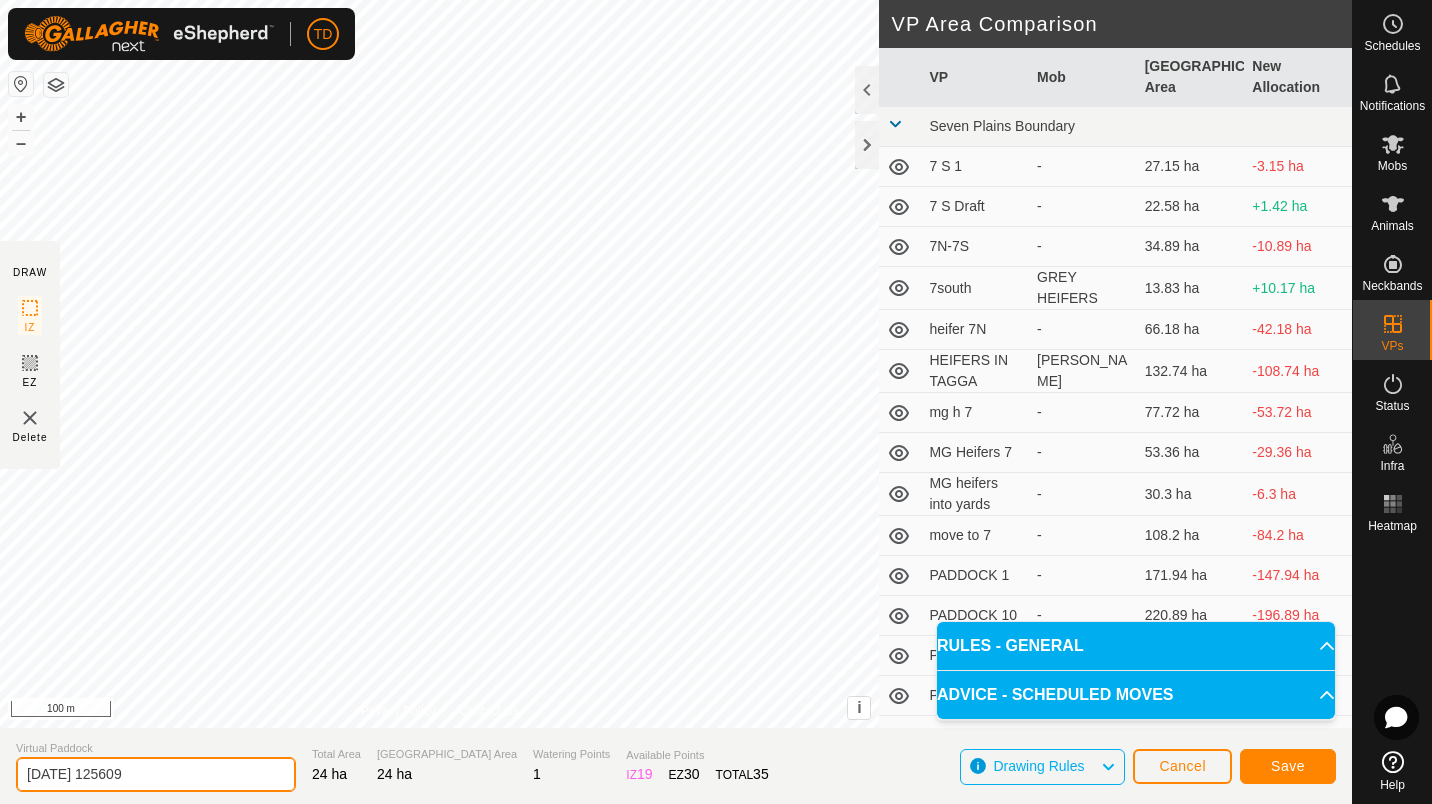 click on "2025-07-25 125609" 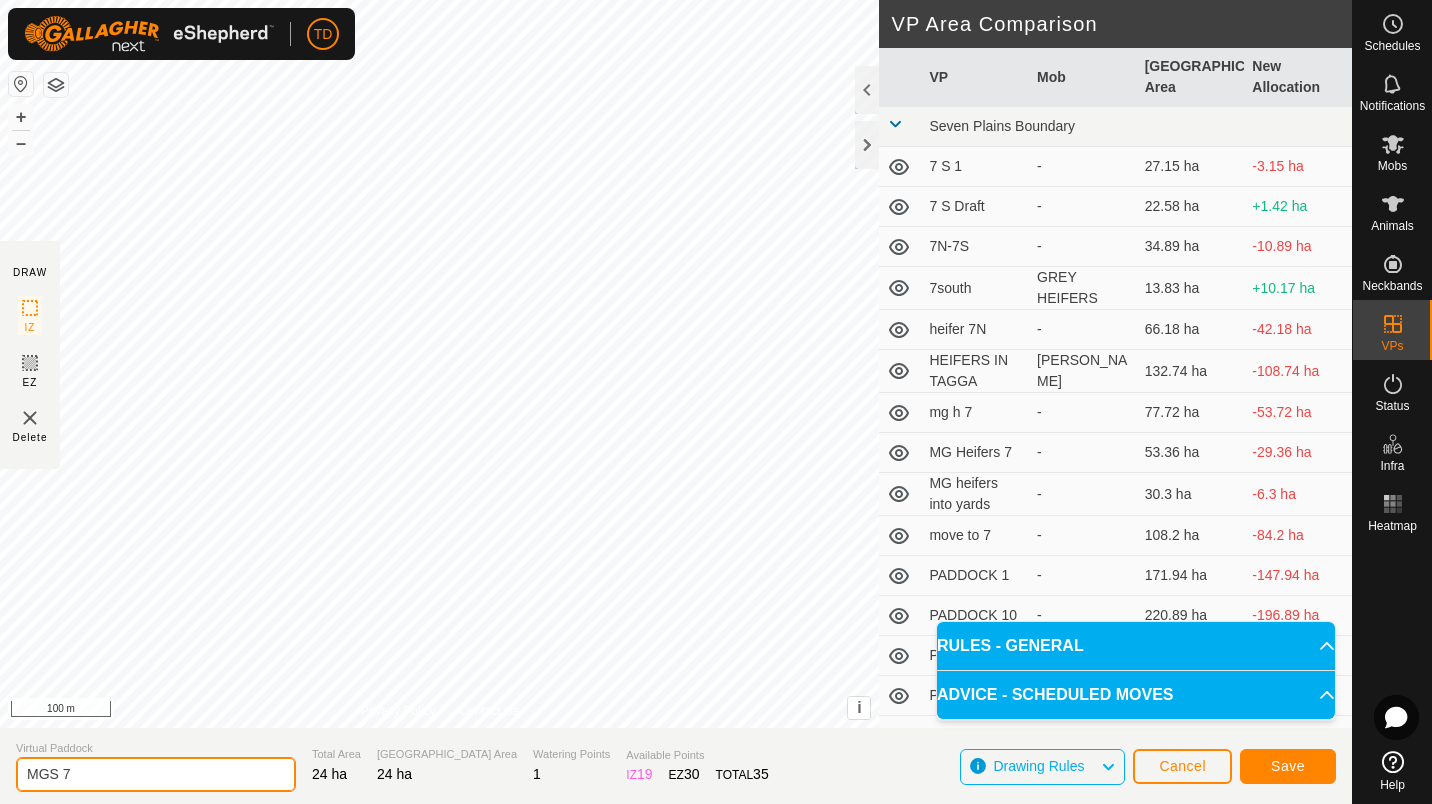 type on "MGS 7" 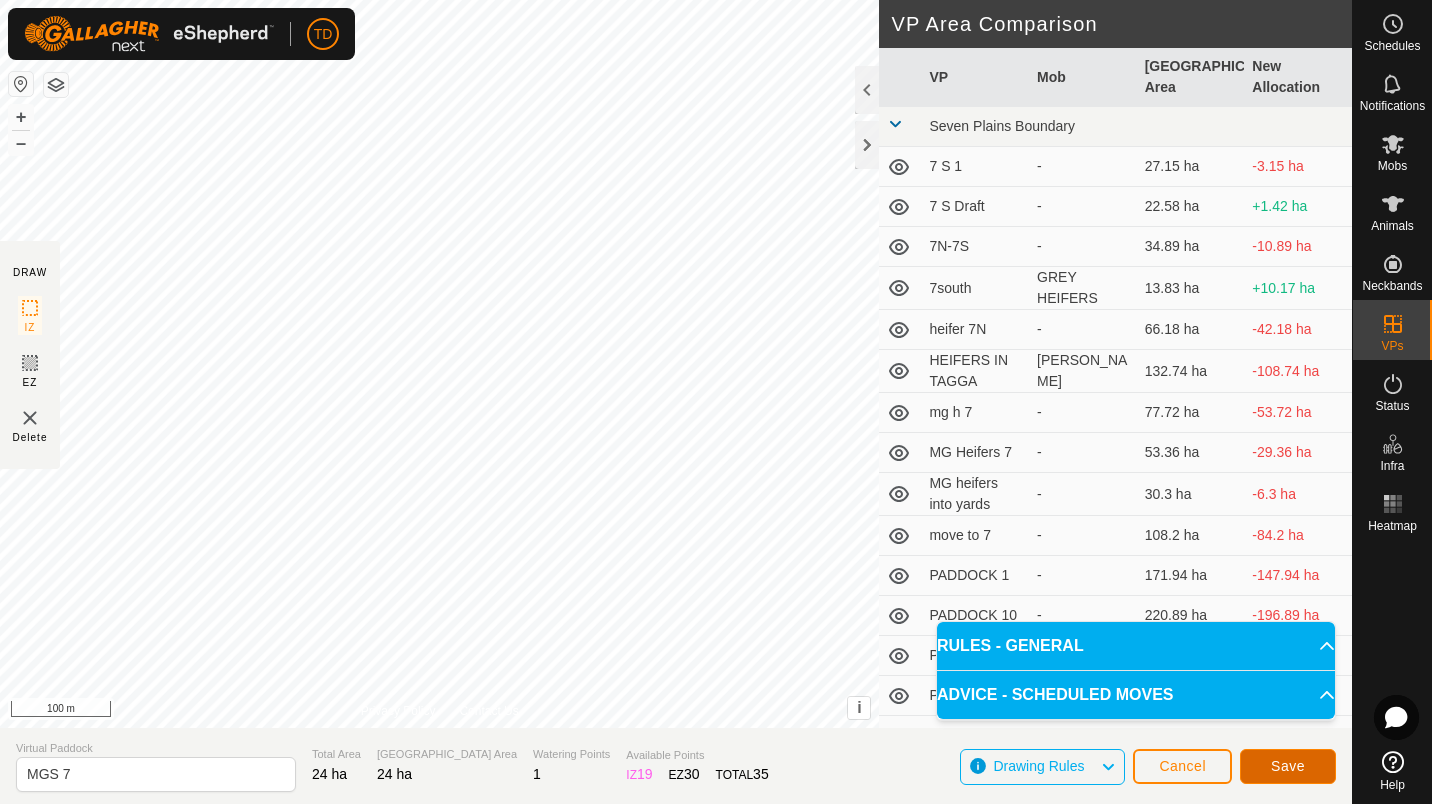 drag, startPoint x: 1284, startPoint y: 765, endPoint x: 1280, endPoint y: 778, distance: 13.601471 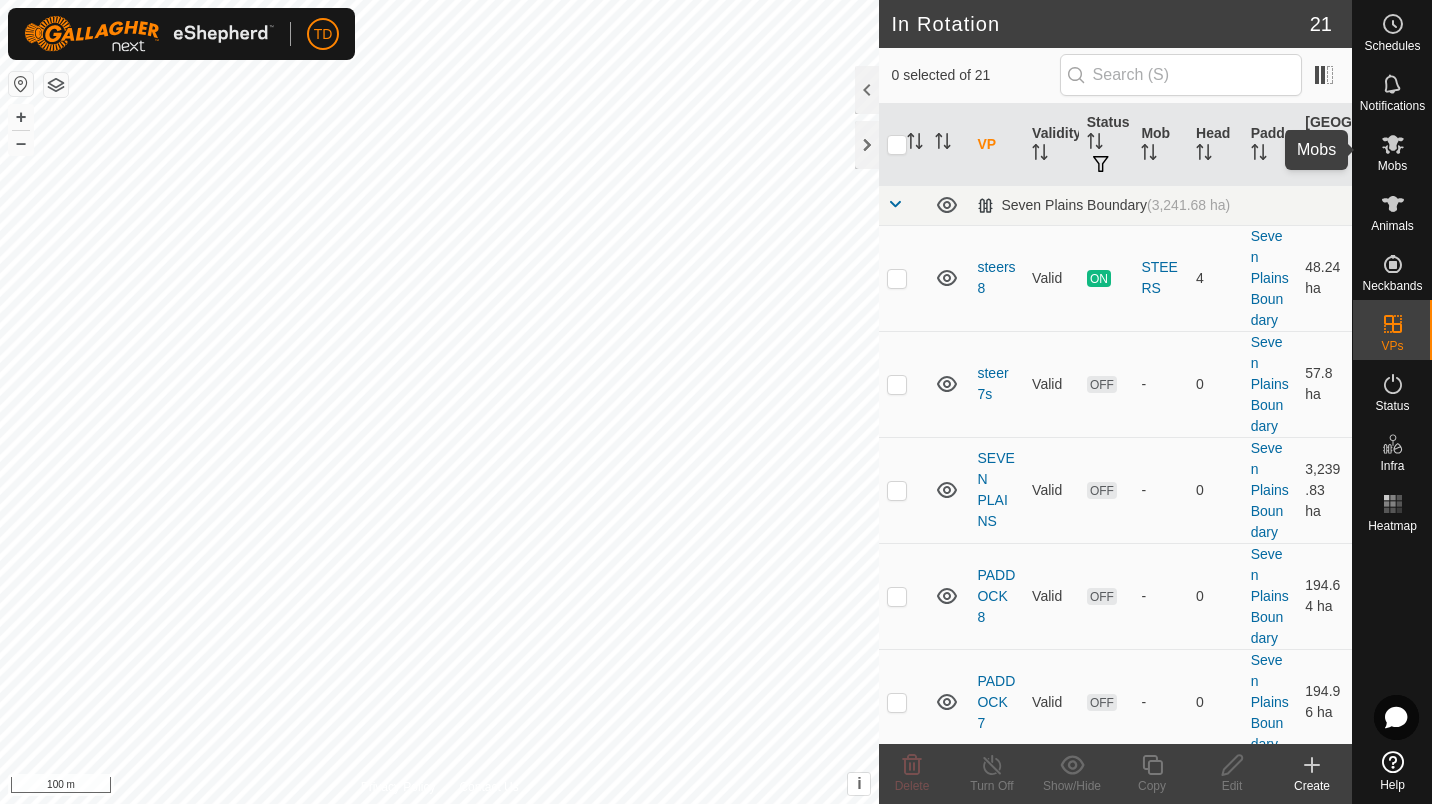 click on "Mobs" at bounding box center [1392, 166] 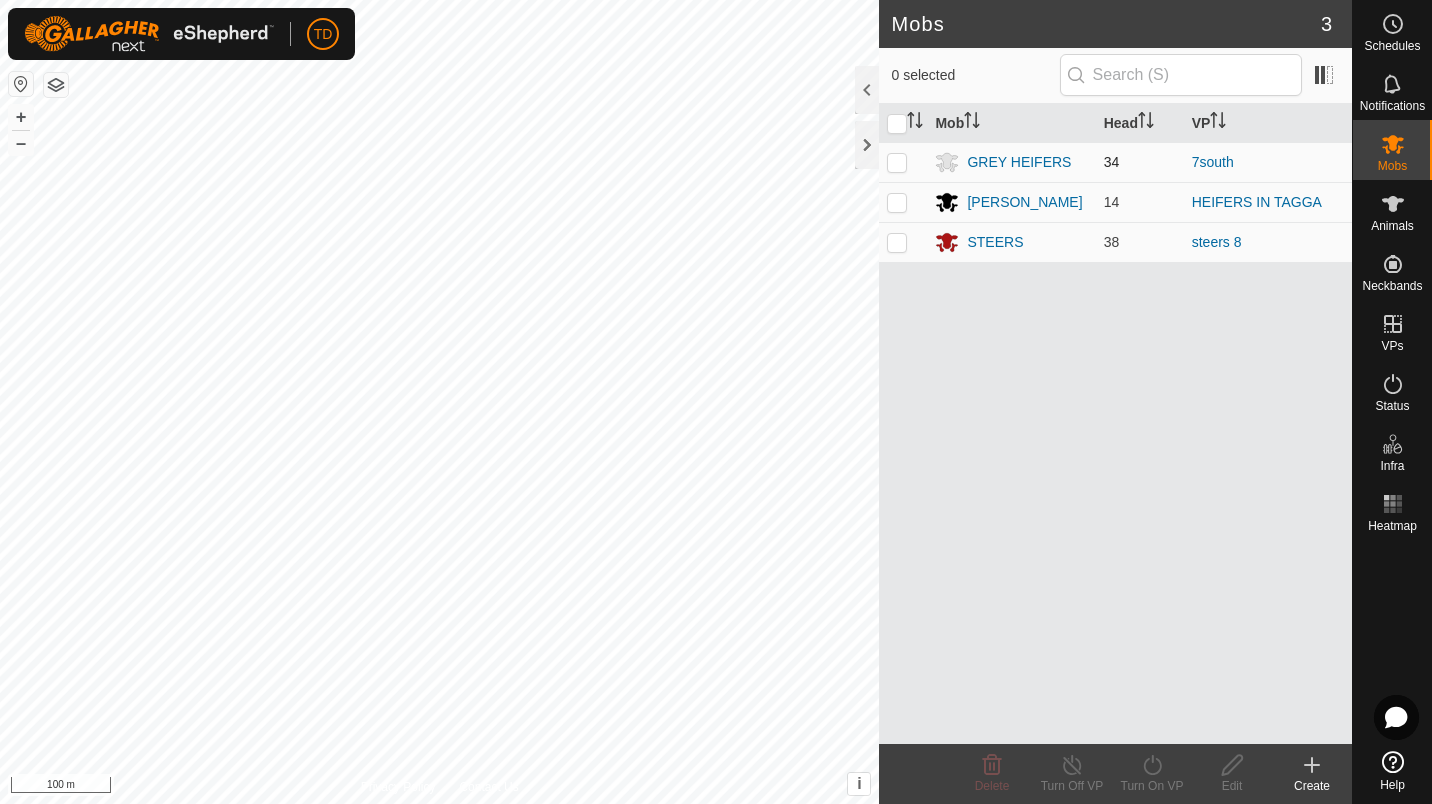 click at bounding box center [897, 162] 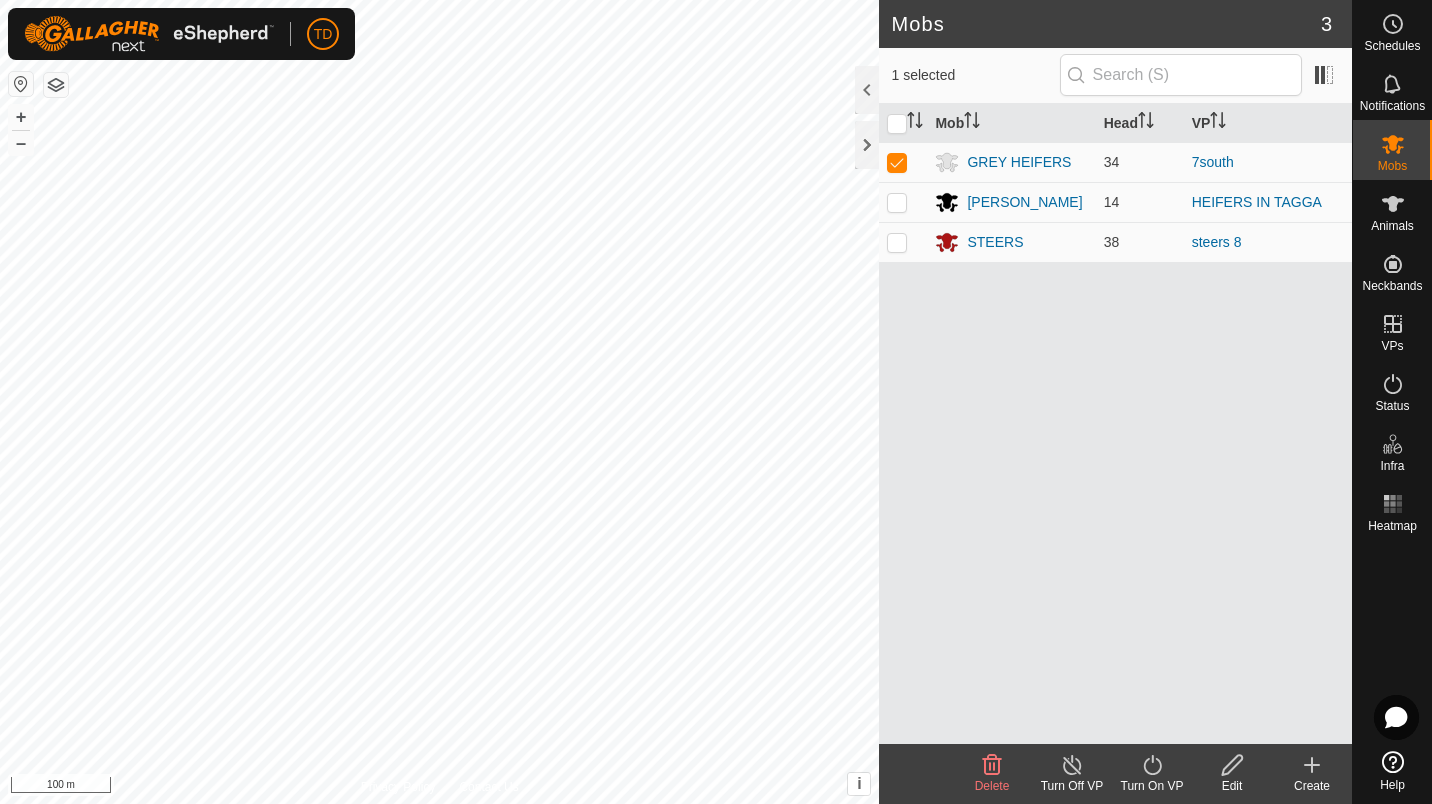 click on "Turn On VP" 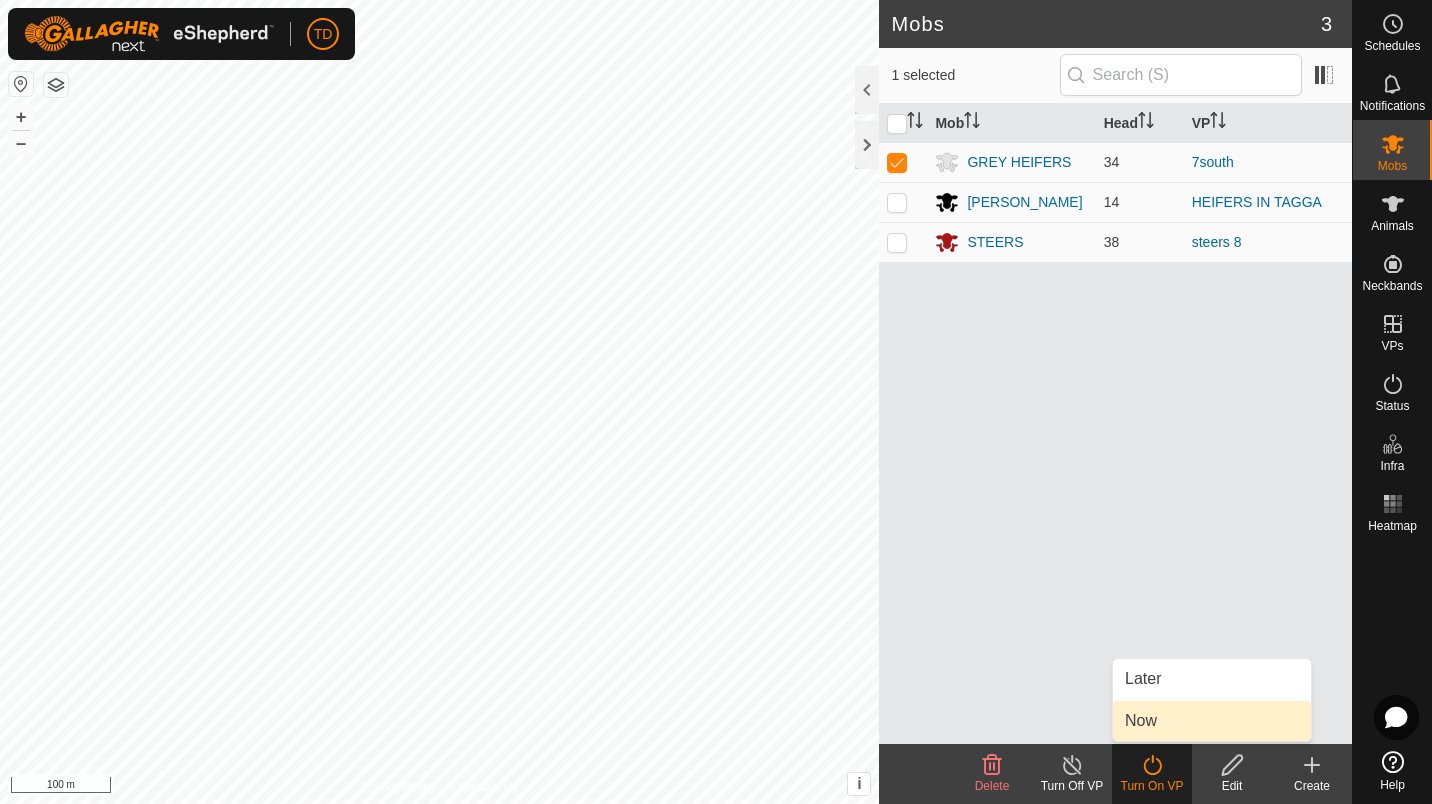click on "Now" at bounding box center [1212, 721] 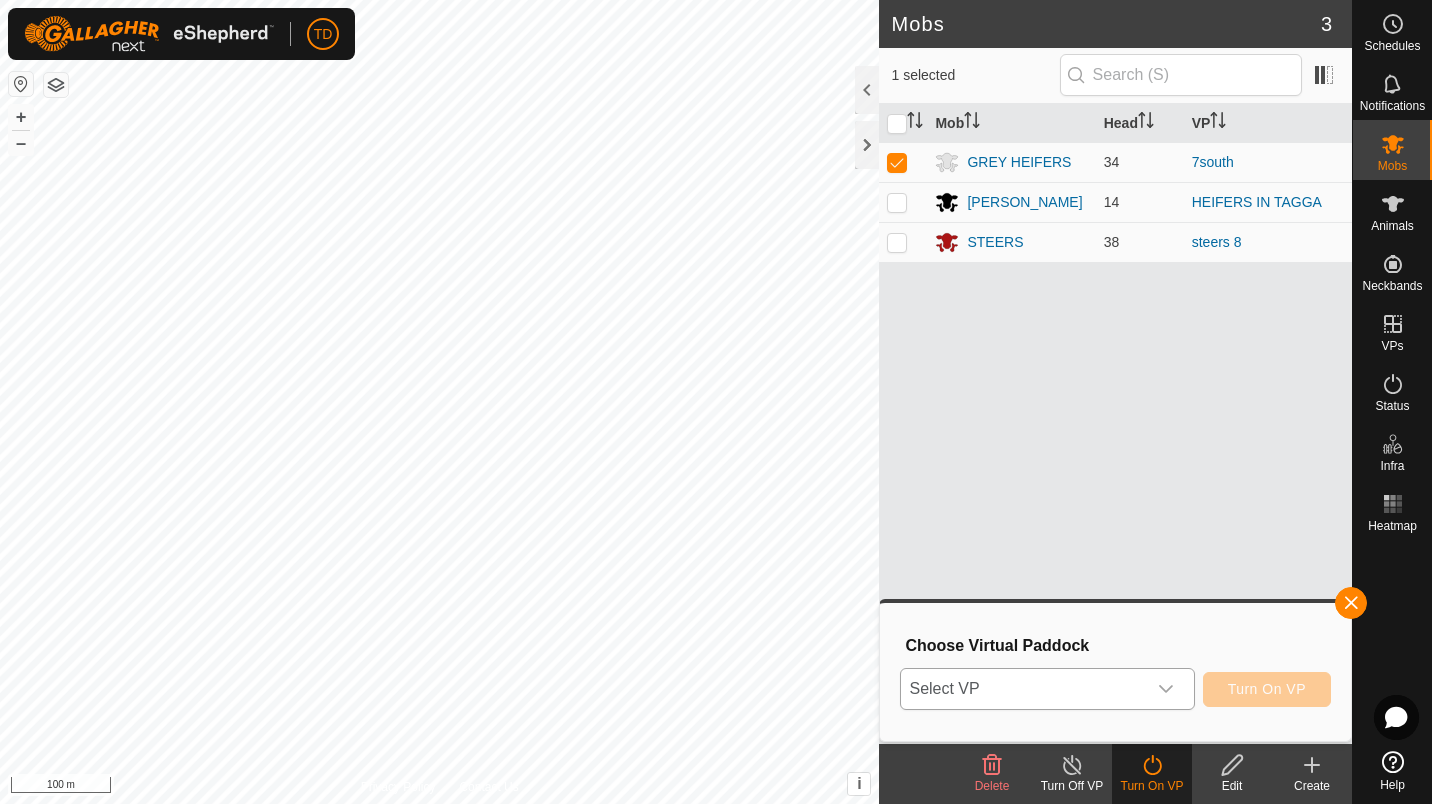 click 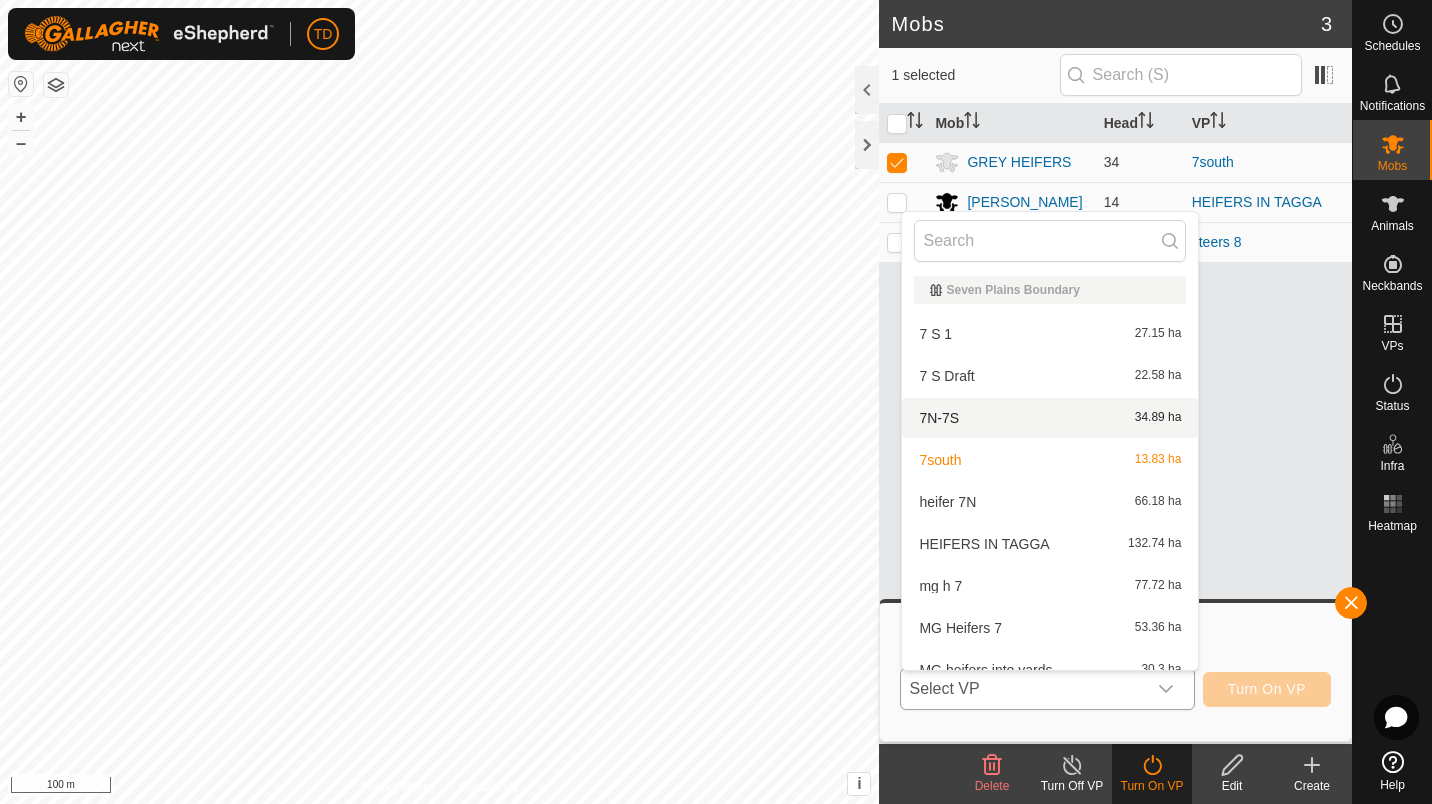 scroll, scrollTop: 0, scrollLeft: 0, axis: both 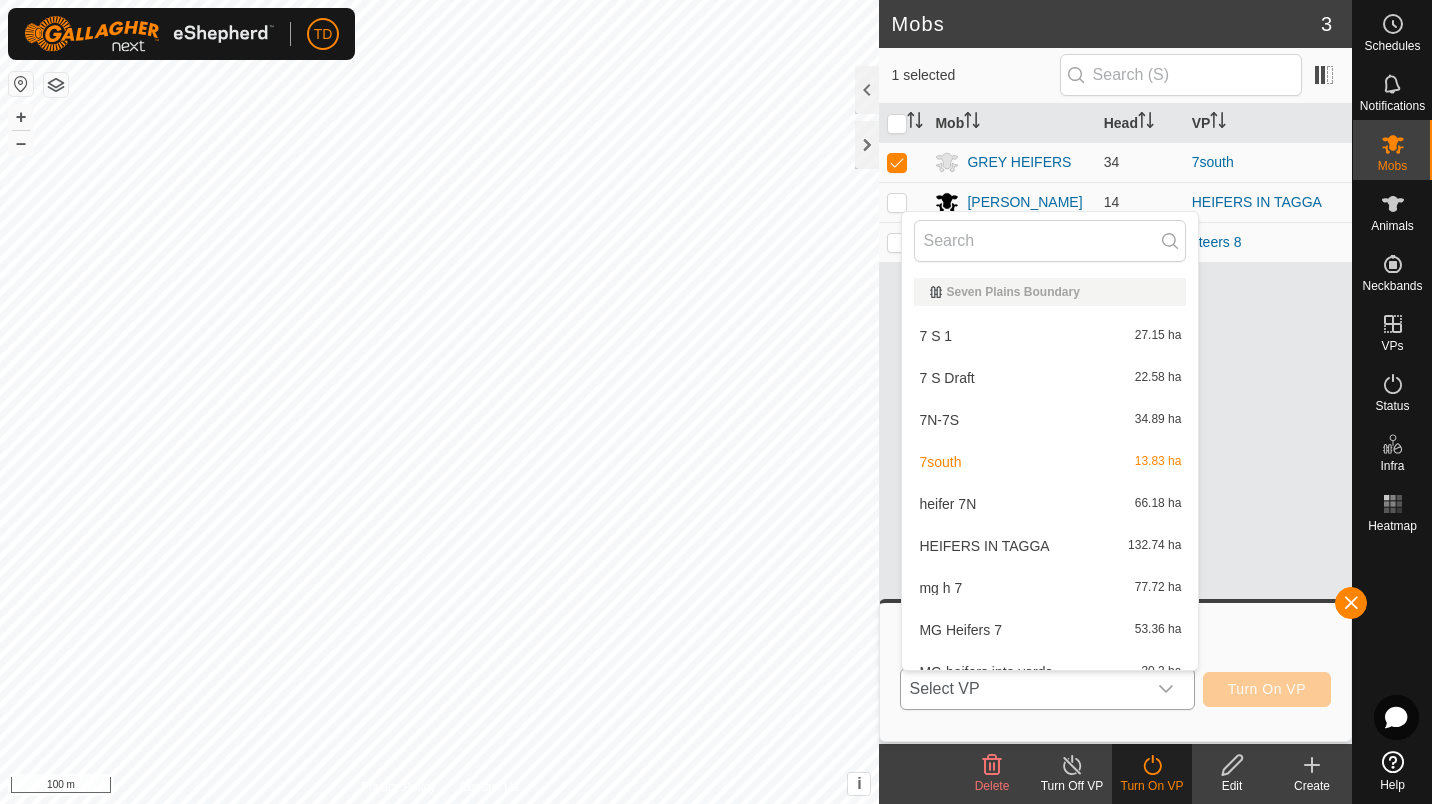 click on "MGS 7  24 ha" at bounding box center [1050, 714] 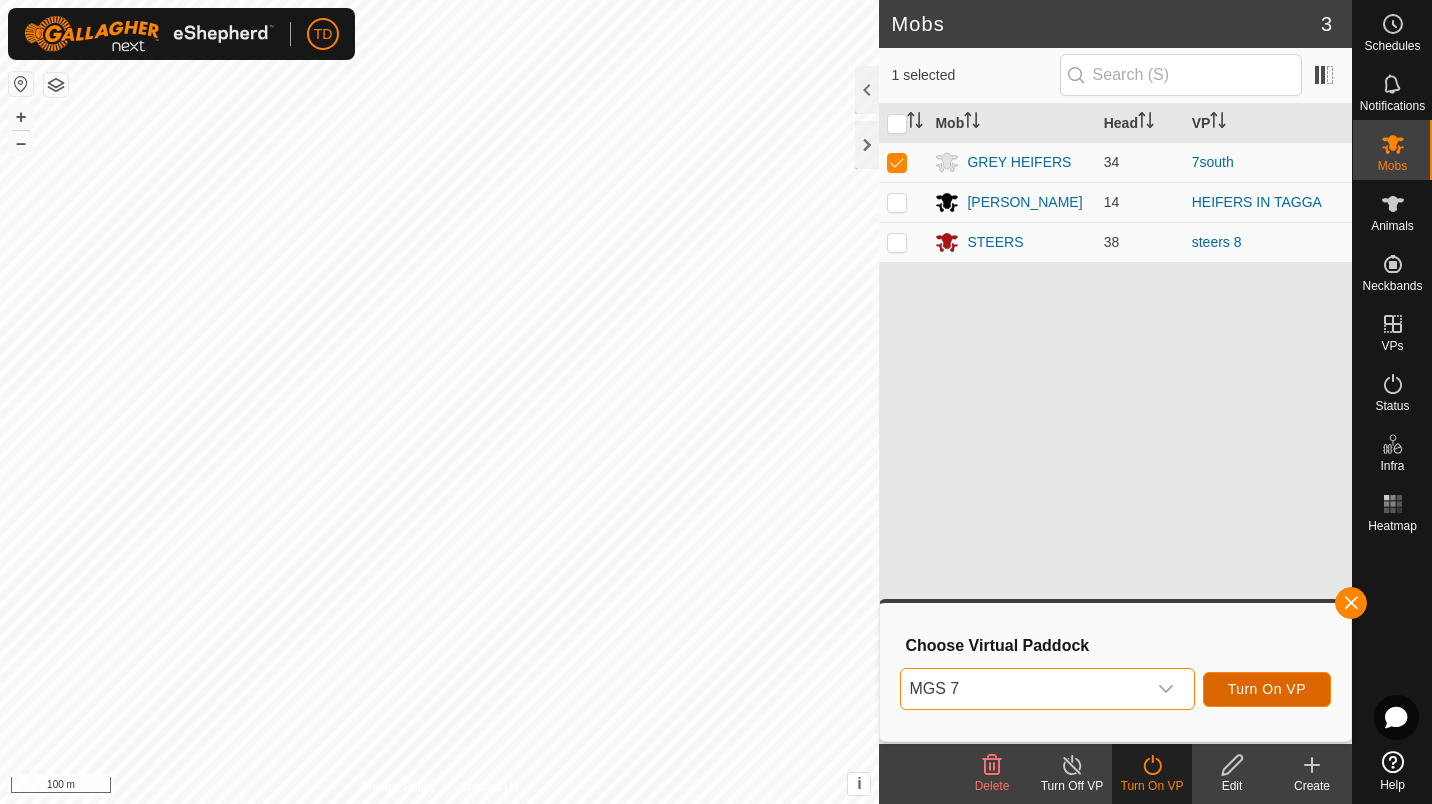 click on "Turn On VP" at bounding box center [1267, 689] 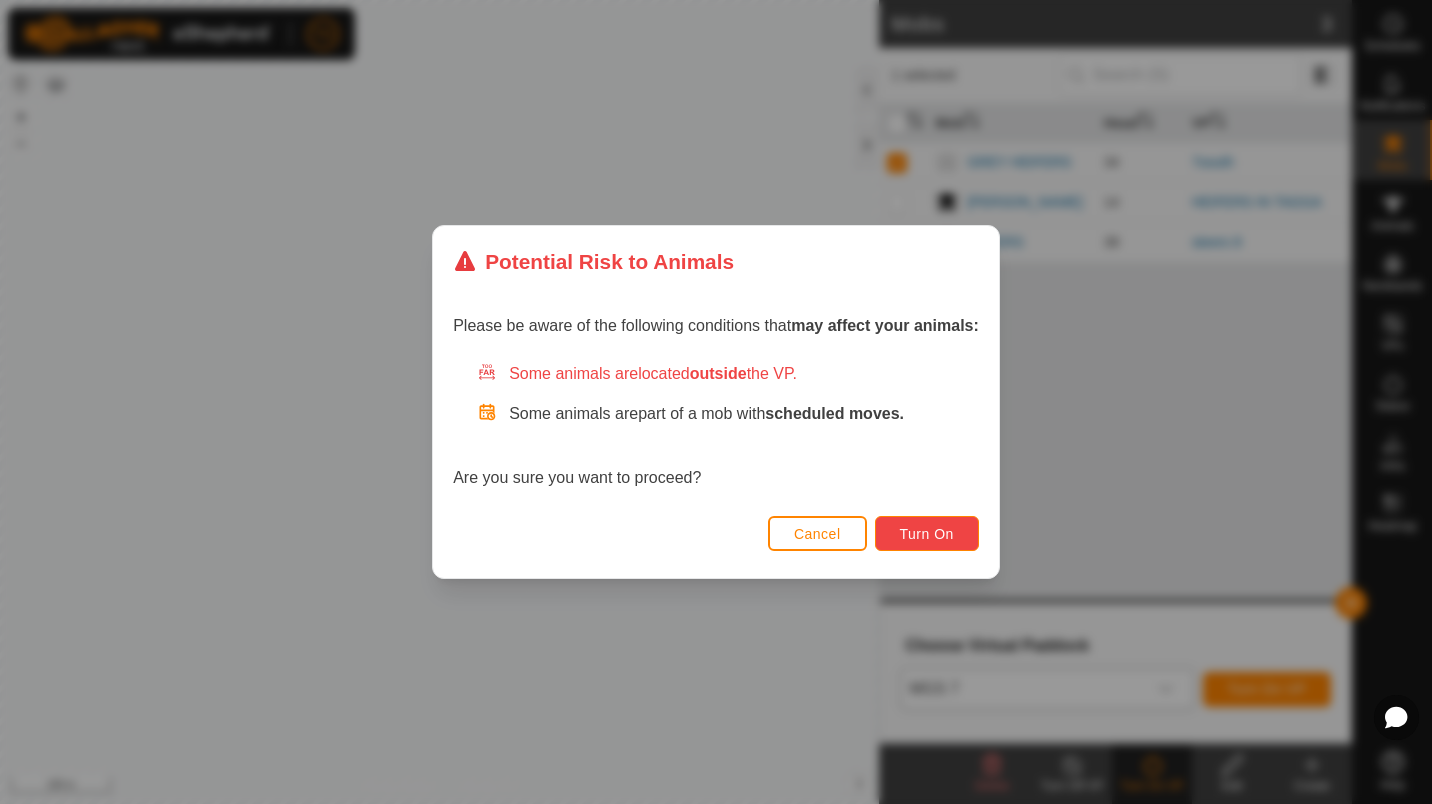 click on "Turn On" at bounding box center (927, 533) 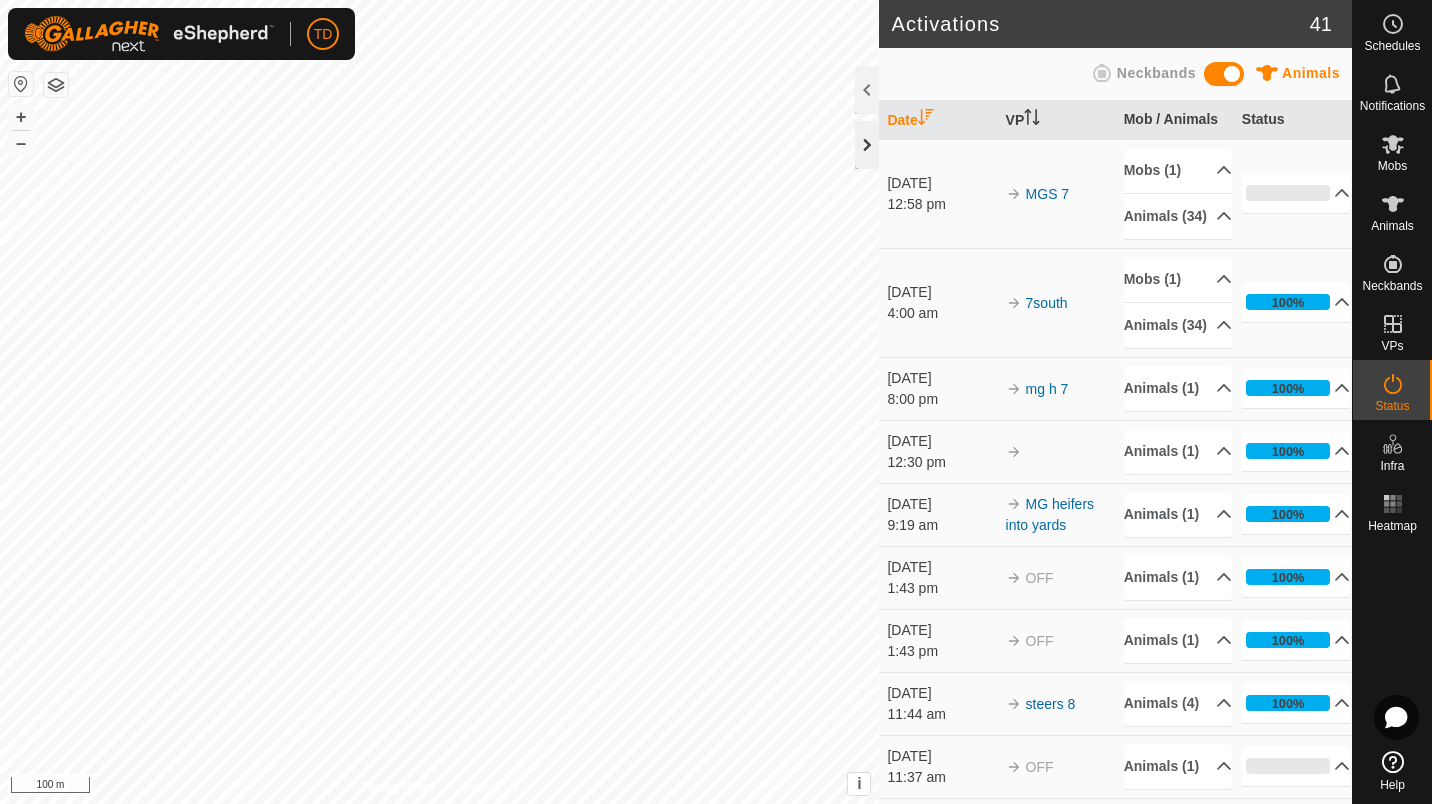 click 